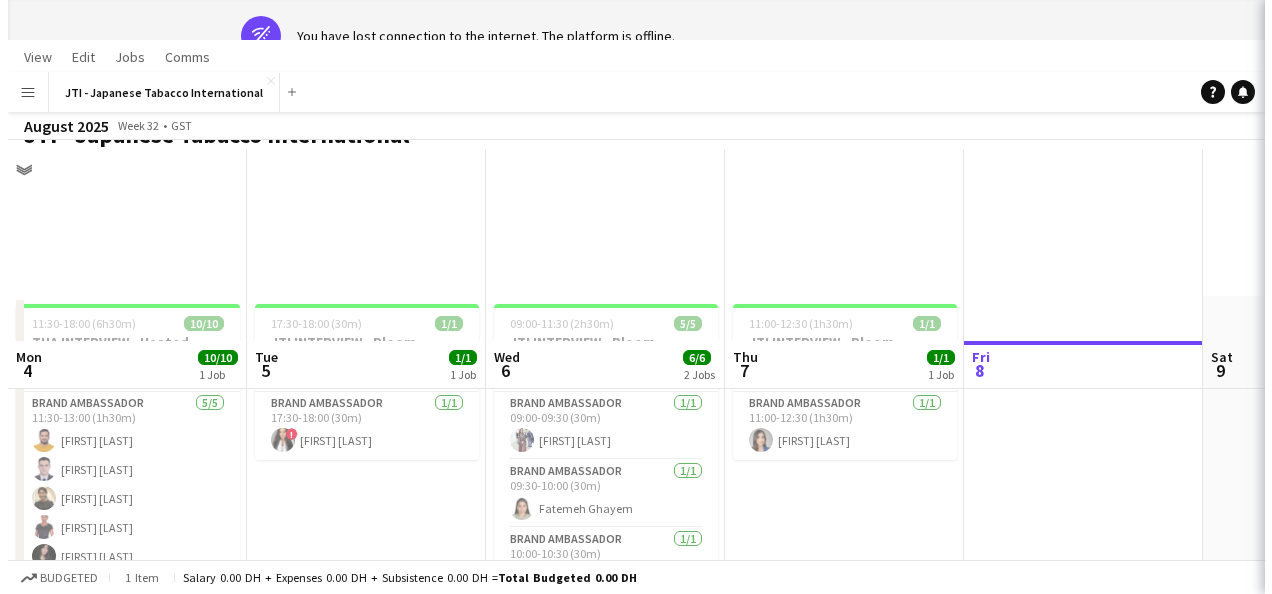 scroll, scrollTop: 0, scrollLeft: 0, axis: both 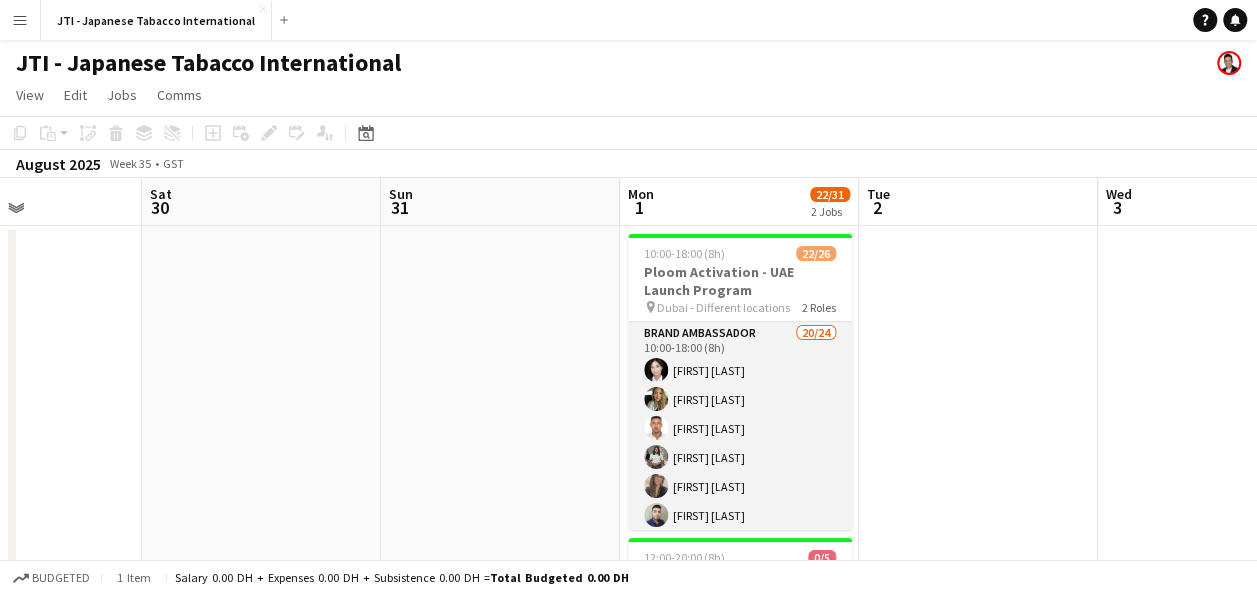 click on "[FIRST] [FIRST] [FIRST] [FIRST] [FIRST] [FIRST] [FIRST] [FIRST] [FIRST] [FIRST] [FIRST] ! [FIRST] [FIRST] [FIRST] [FIRST] [FIRST] [FIRST] [FIRST] [FIRST] [FIRST] [FIRST]
single-neutral-actions
single-neutral-actions
single-neutral-actions
single-neutral-actions" at bounding box center (740, 689) 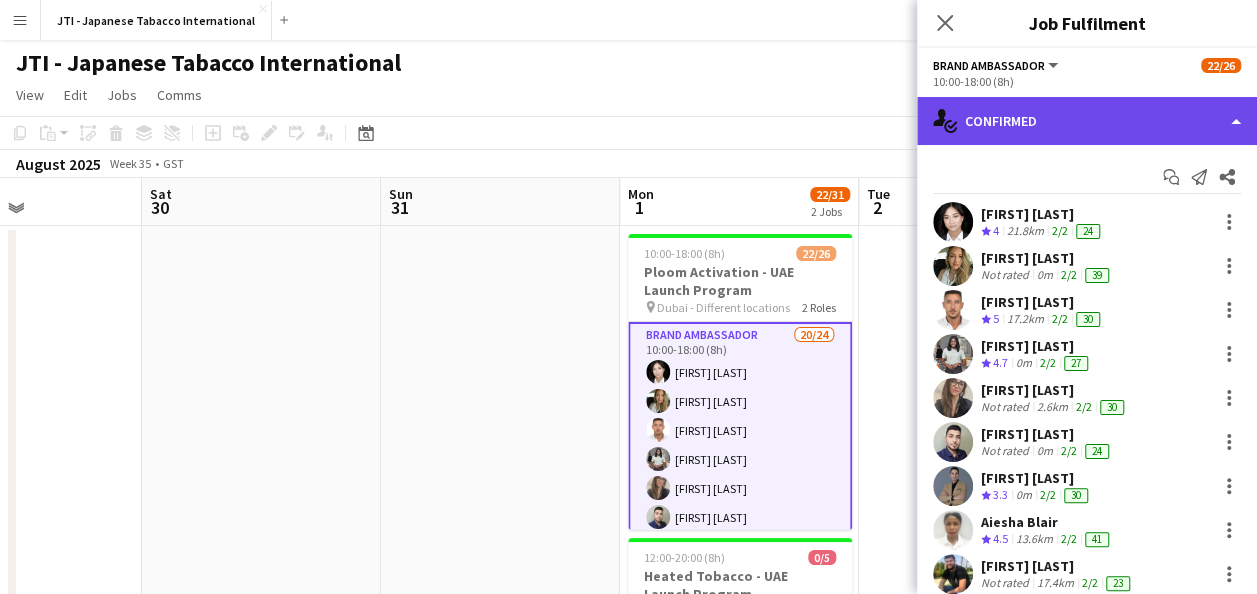 click on "single-neutral-actions-check-2
Confirmed" 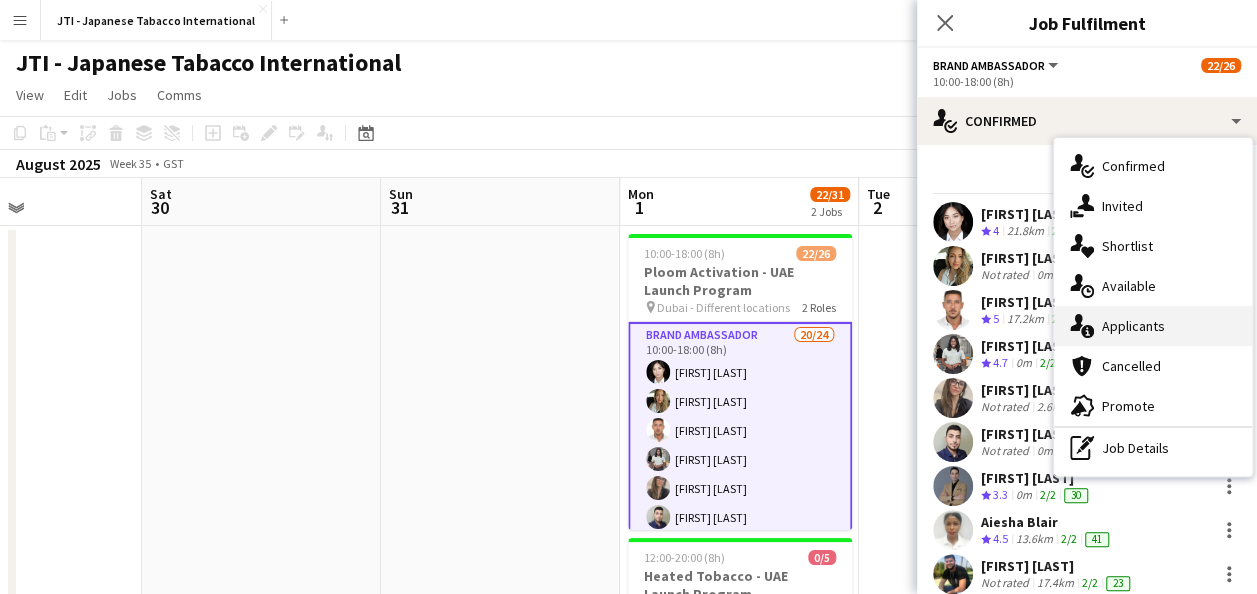 click on "single-neutral-actions-information
Applicants" at bounding box center [1153, 326] 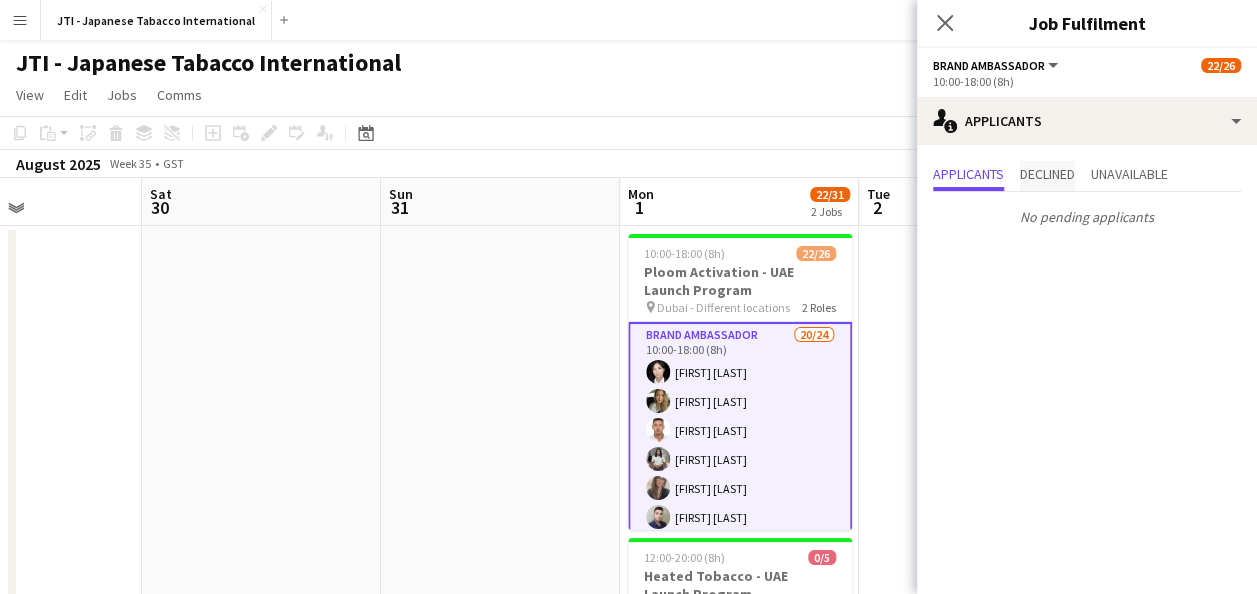 click on "Declined" at bounding box center [1047, 174] 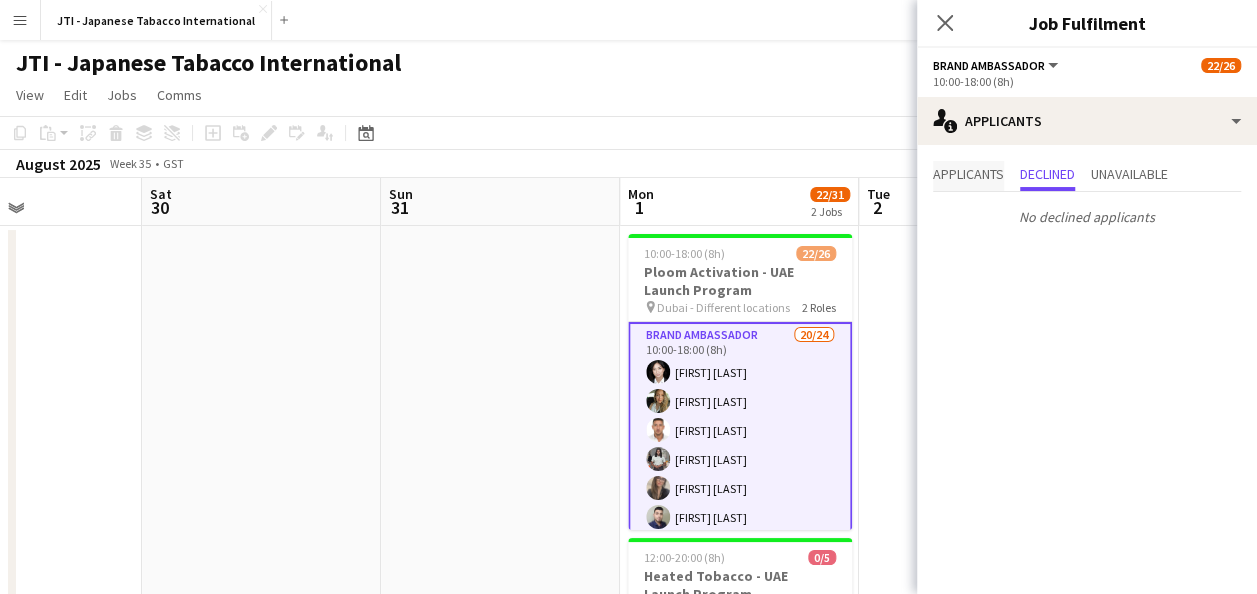 click on "Applicants" at bounding box center (968, 174) 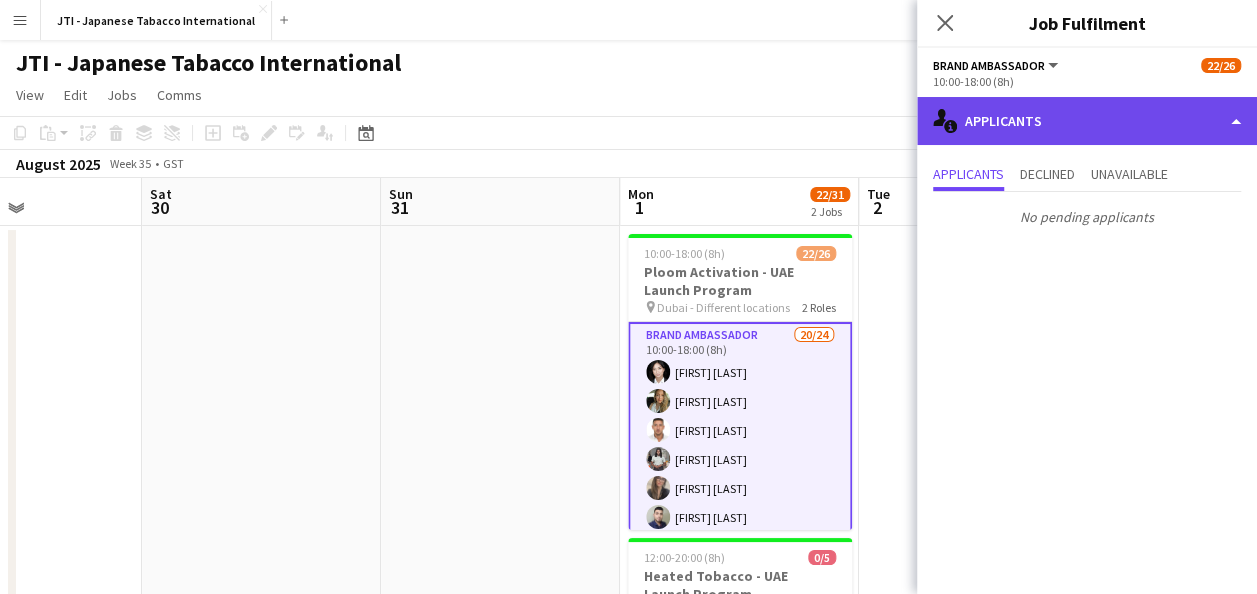 click on "single-neutral-actions-information
Applicants" 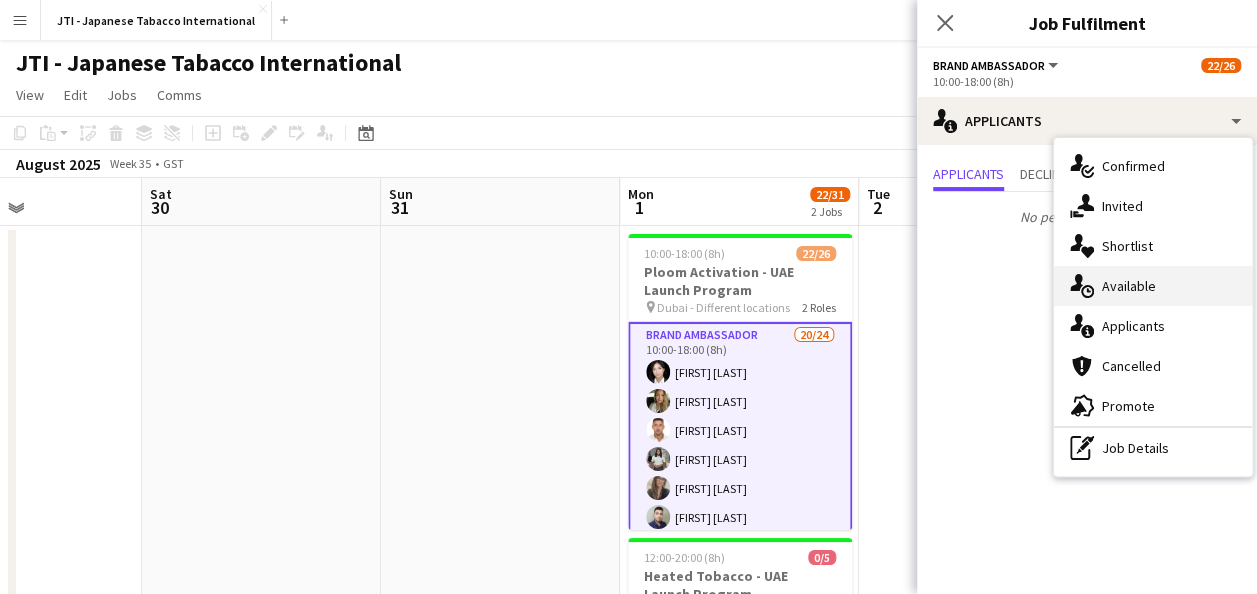 click on "single-neutral-actions-upload
Available" at bounding box center (1153, 286) 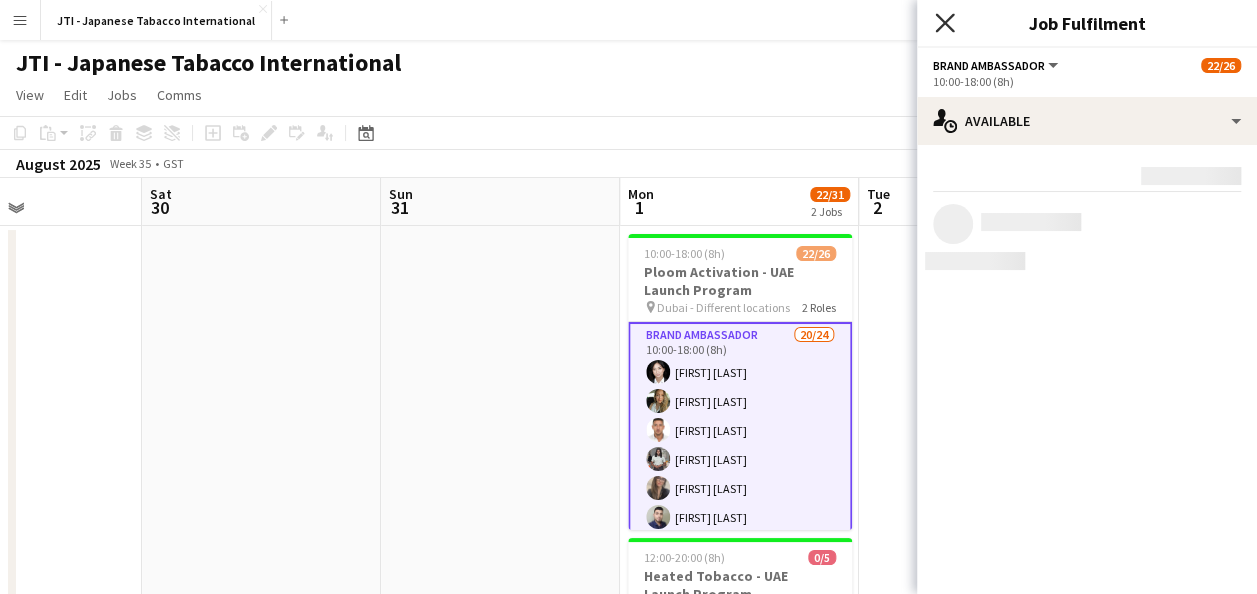 click on "Close pop-in" 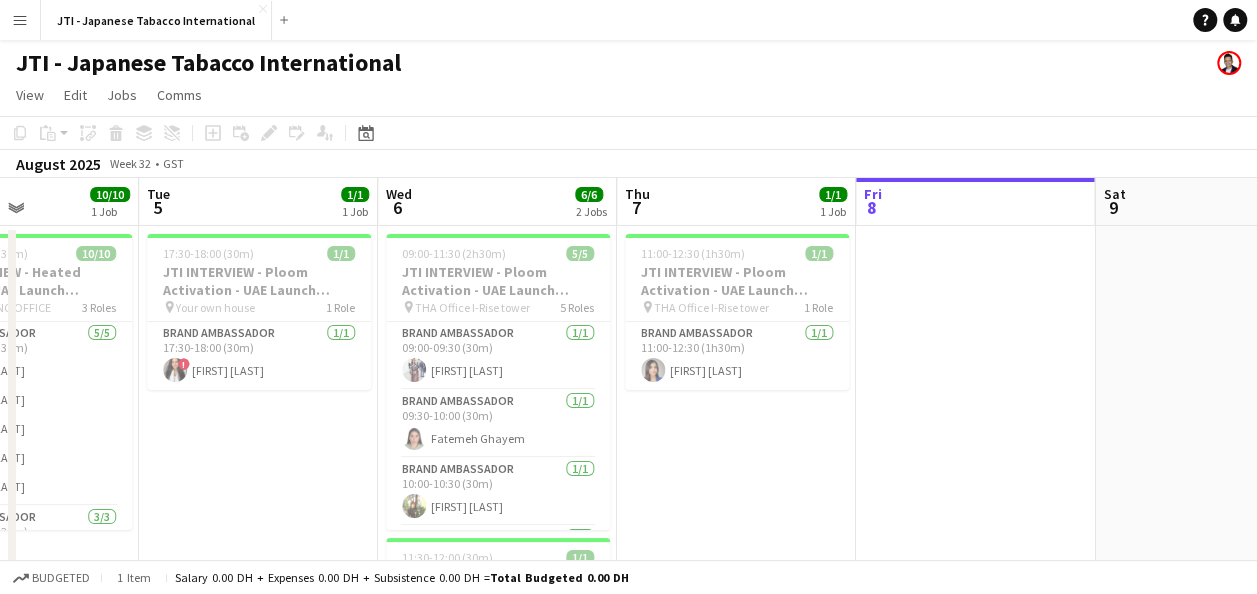 scroll, scrollTop: 0, scrollLeft: 916, axis: horizontal 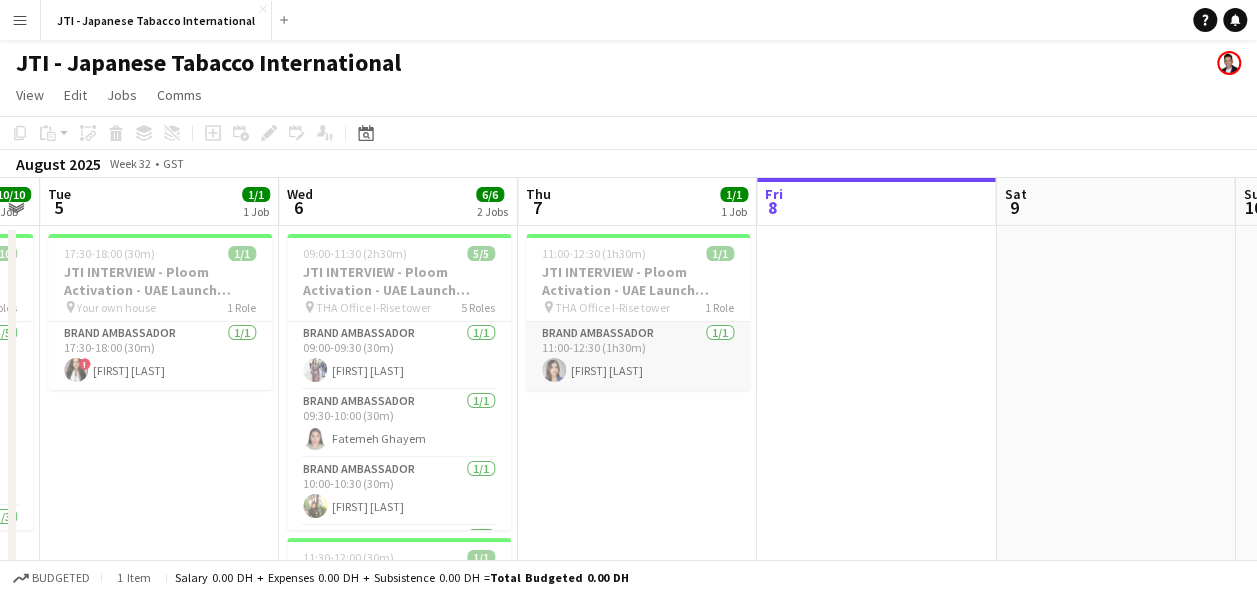 click on "[FIRST]" at bounding box center [638, 356] 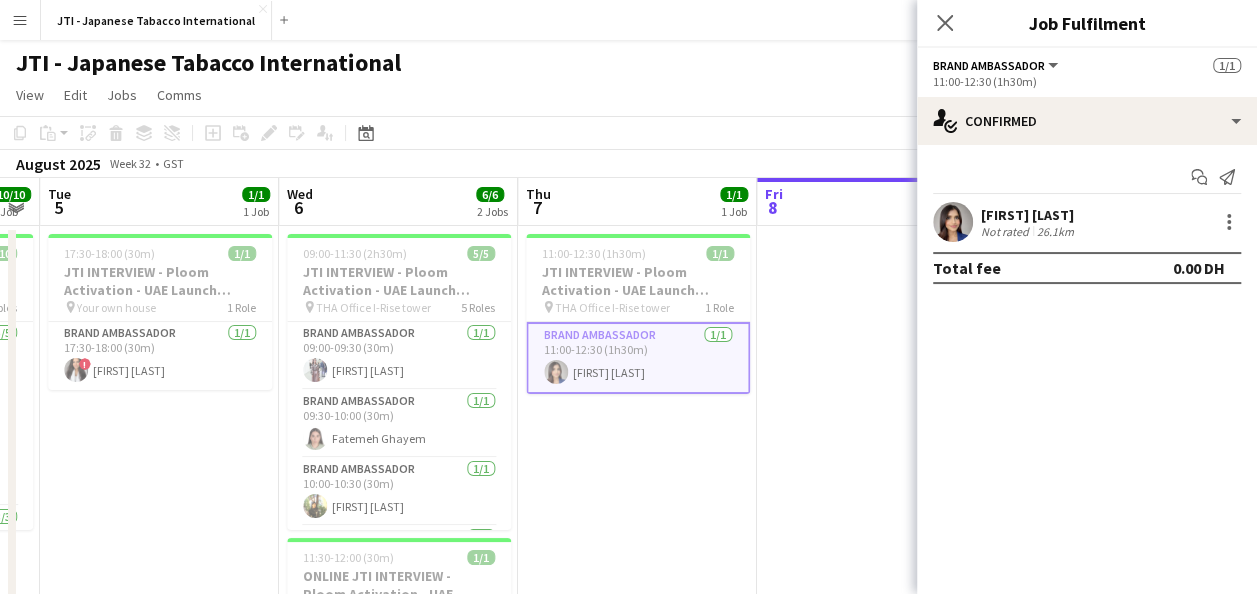 click on "[FIRST]" at bounding box center [638, 358] 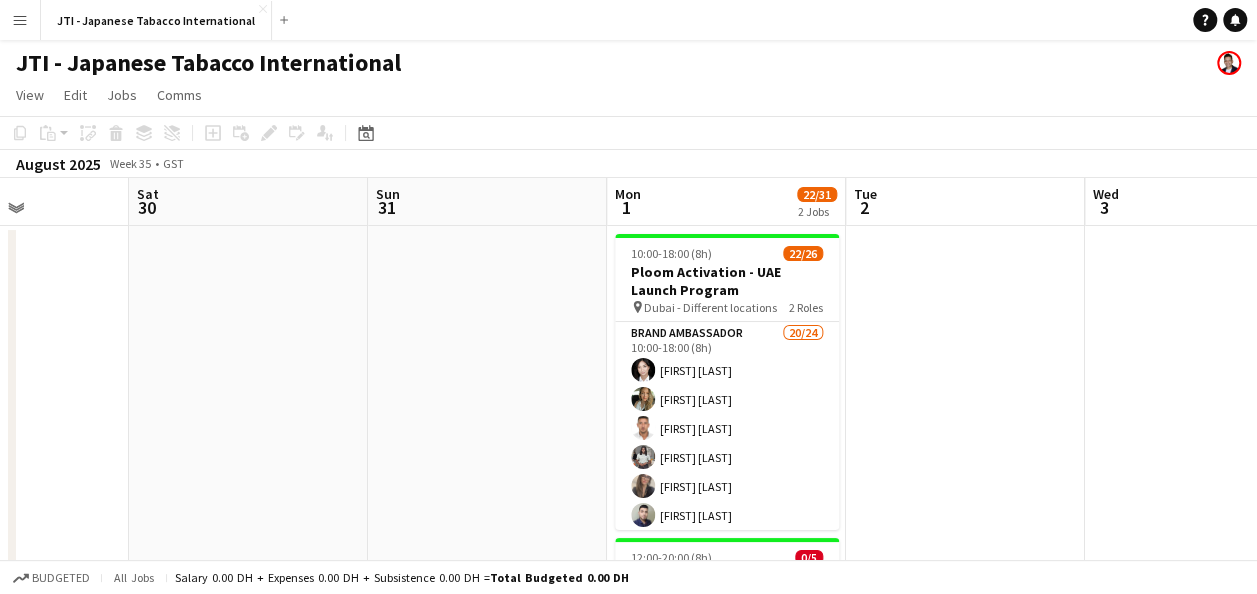 scroll, scrollTop: 0, scrollLeft: 619, axis: horizontal 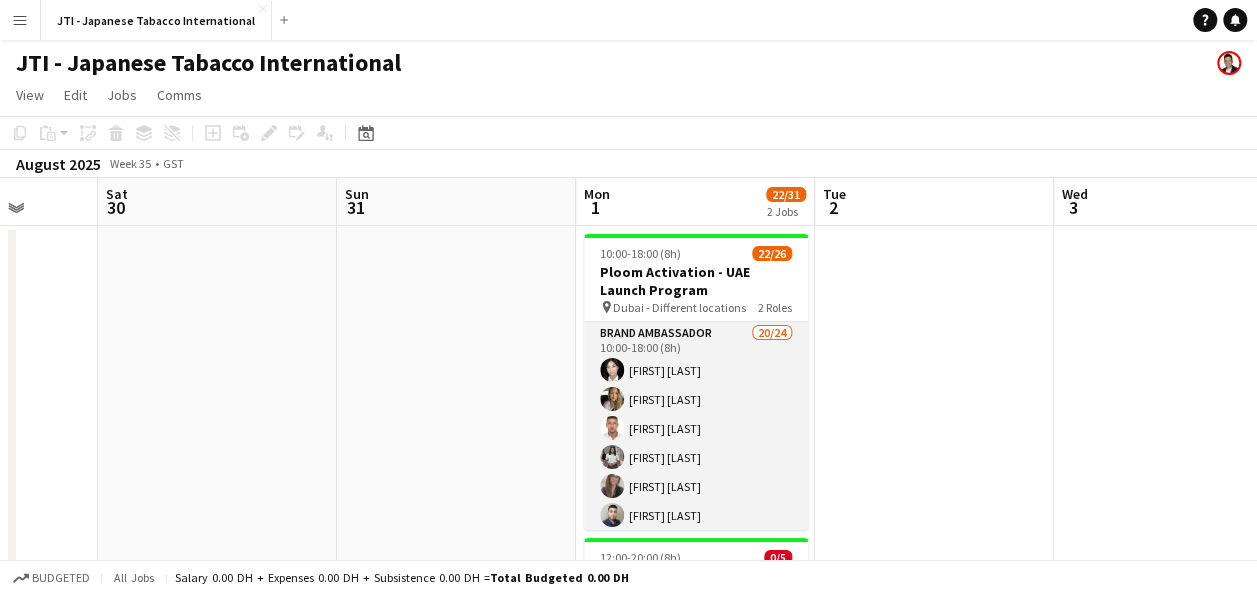 click on "[FIRST] [FIRST] [FIRST] [FIRST] [FIRST] [FIRST] [FIRST] [FIRST] [FIRST] [FIRST] [FIRST] ! [FIRST] [FIRST] [FIRST] [FIRST] [FIRST] [FIRST] [FIRST] [FIRST] [FIRST] [FIRST]
single-neutral-actions
single-neutral-actions
single-neutral-actions
single-neutral-actions" at bounding box center [696, 689] 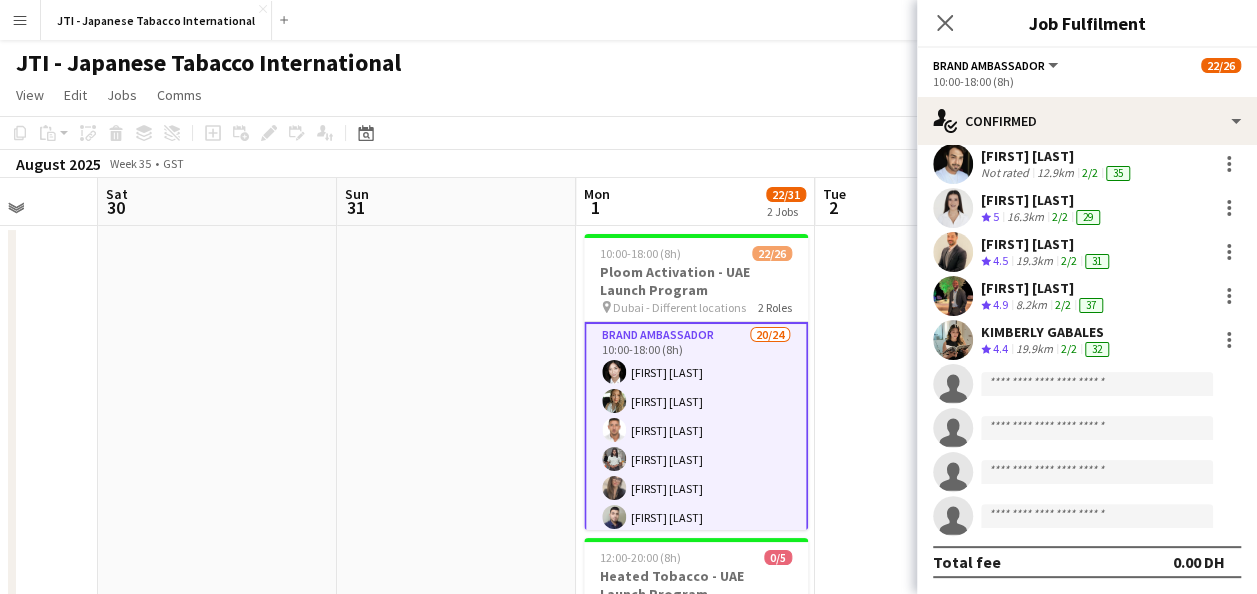 scroll, scrollTop: 0, scrollLeft: 0, axis: both 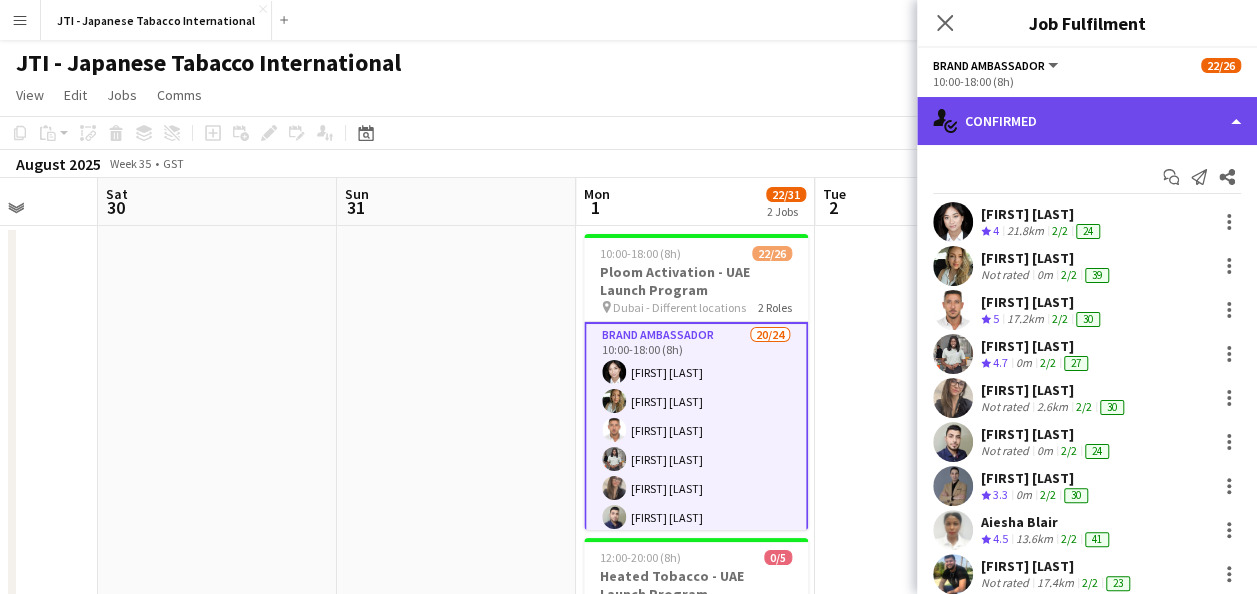 click on "single-neutral-actions-check-2
Confirmed" 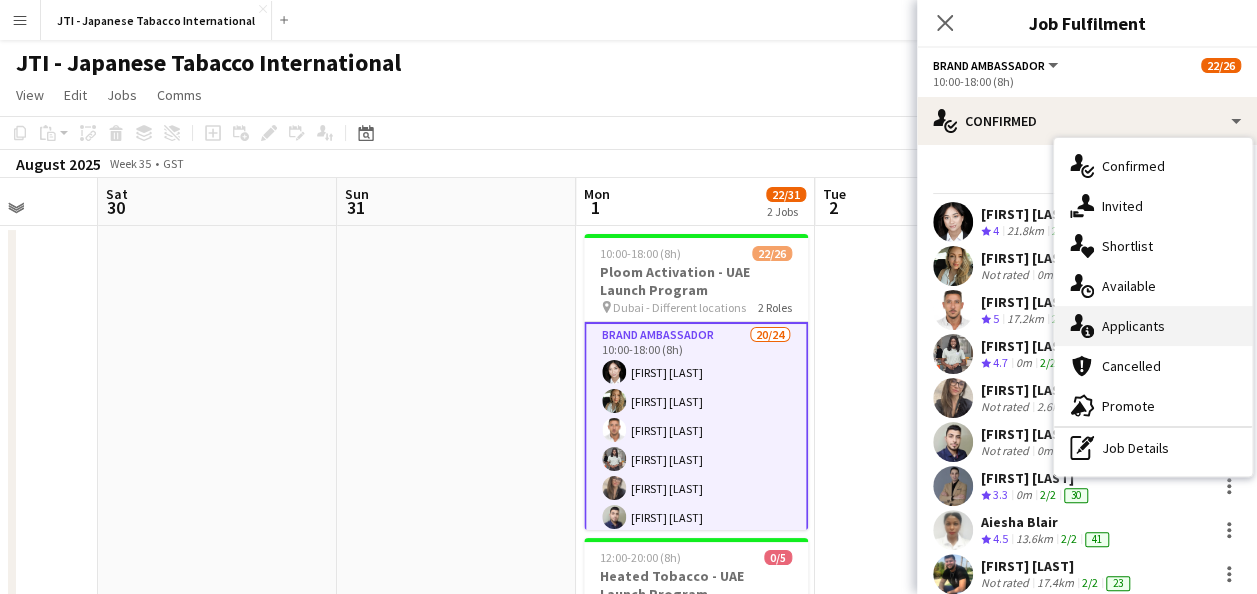 click 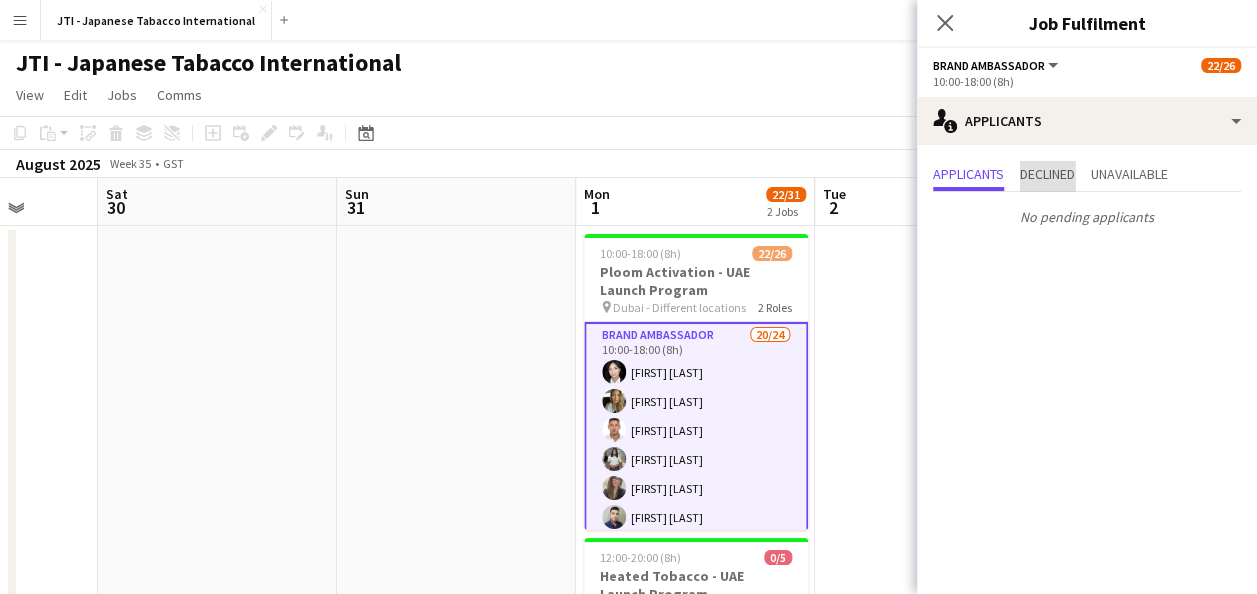 click on "Declined" at bounding box center (1047, 174) 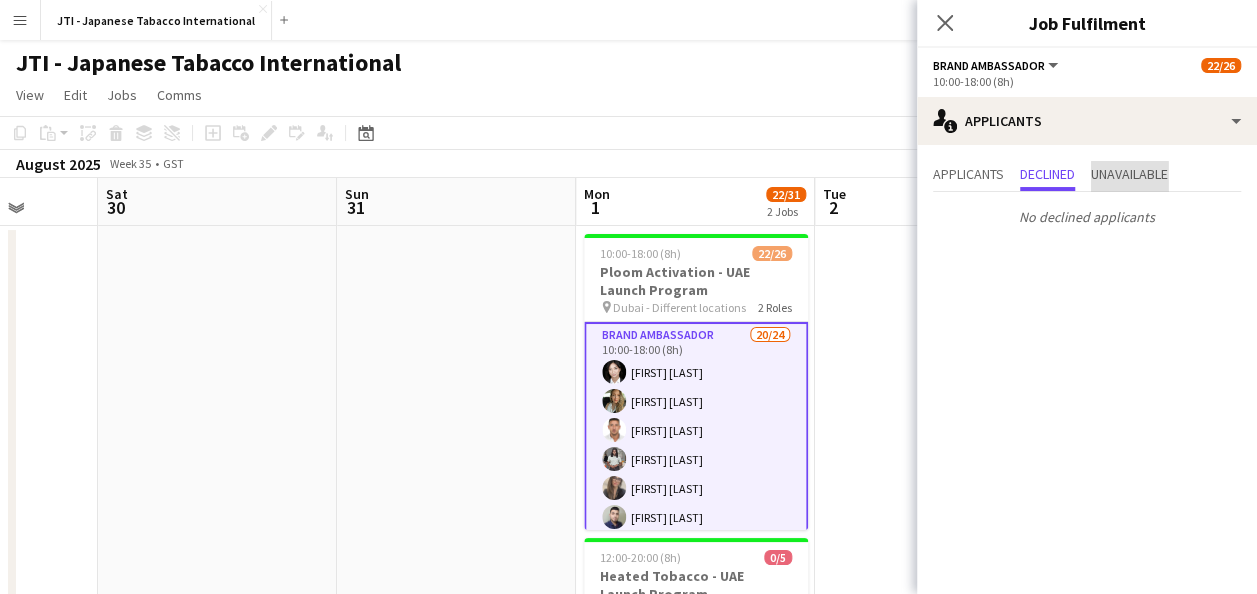 click on "Unavailable" at bounding box center [1129, 176] 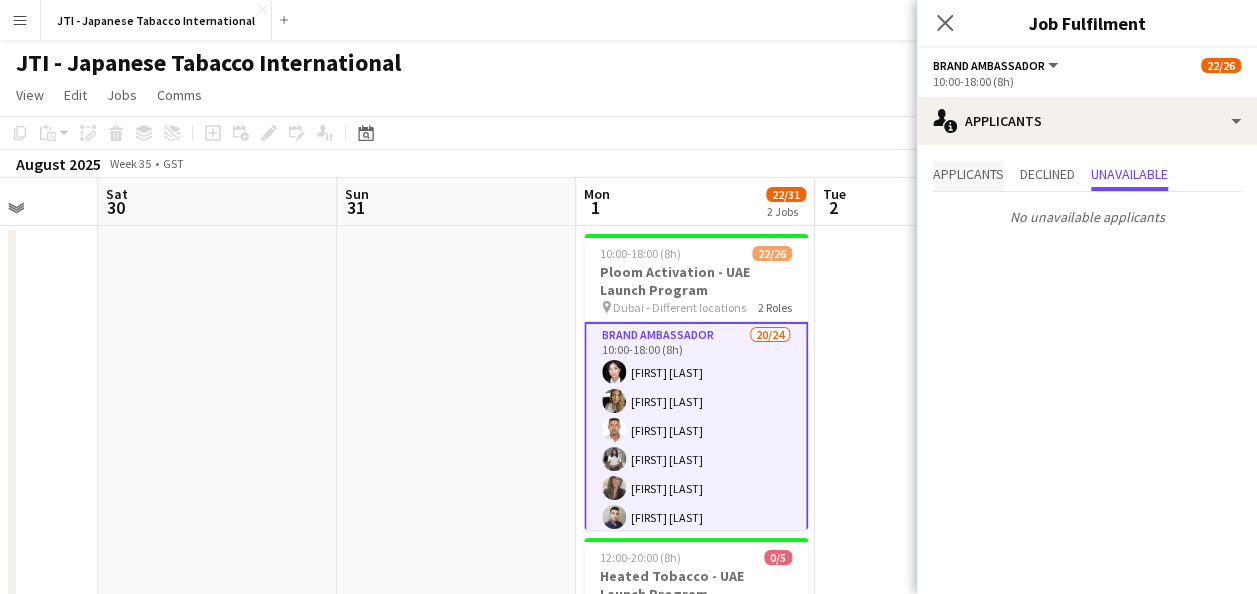 click on "Applicants" at bounding box center (968, 176) 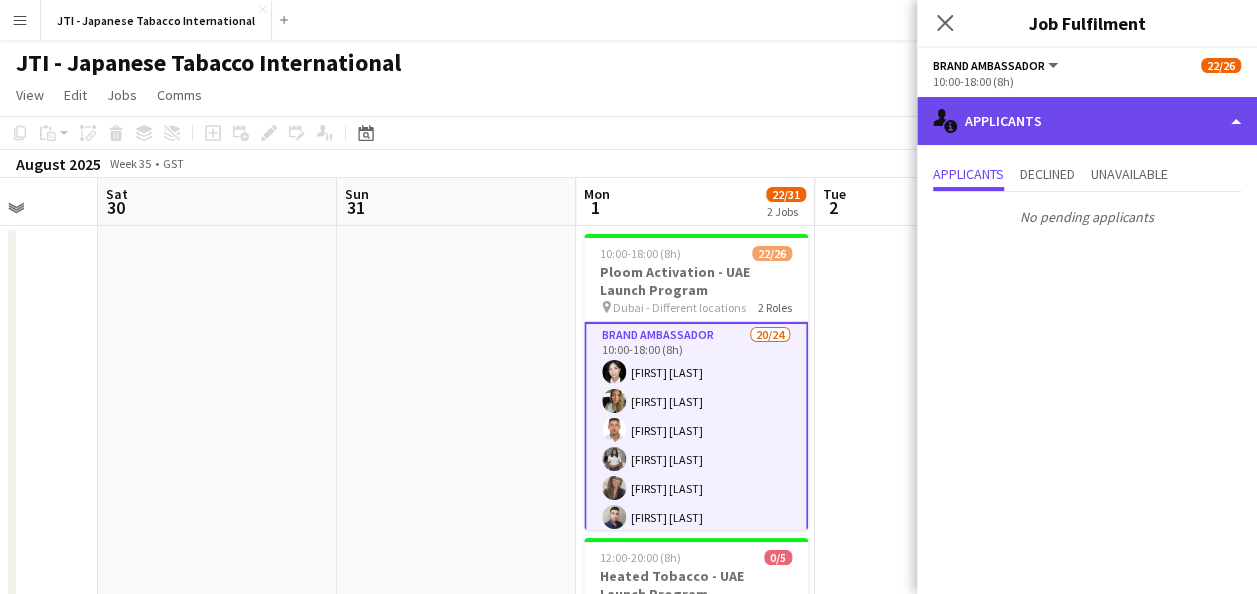 click on "single-neutral-actions-information
Applicants" 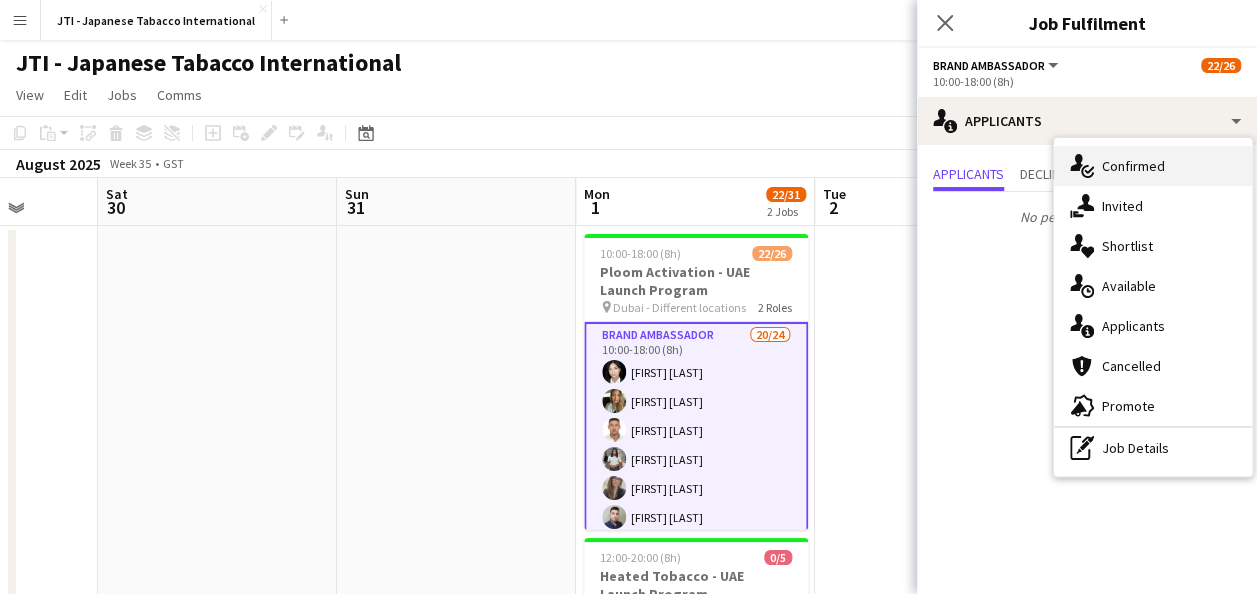 click on "single-neutral-actions-check-2
Confirmed" at bounding box center [1153, 166] 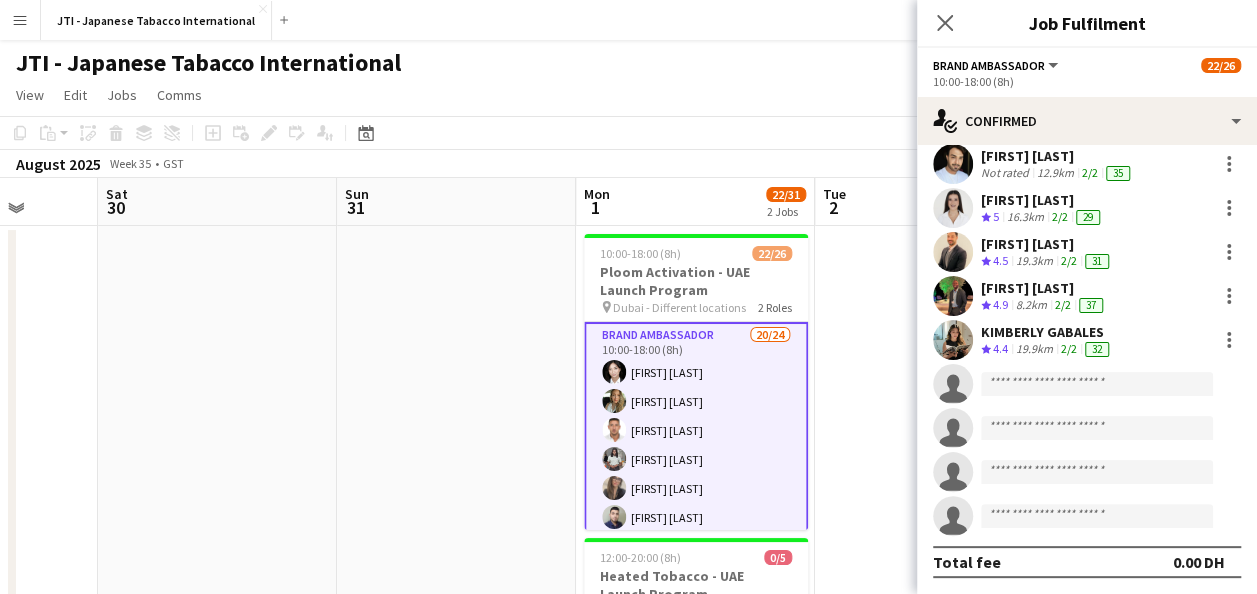 scroll, scrollTop: 0, scrollLeft: 0, axis: both 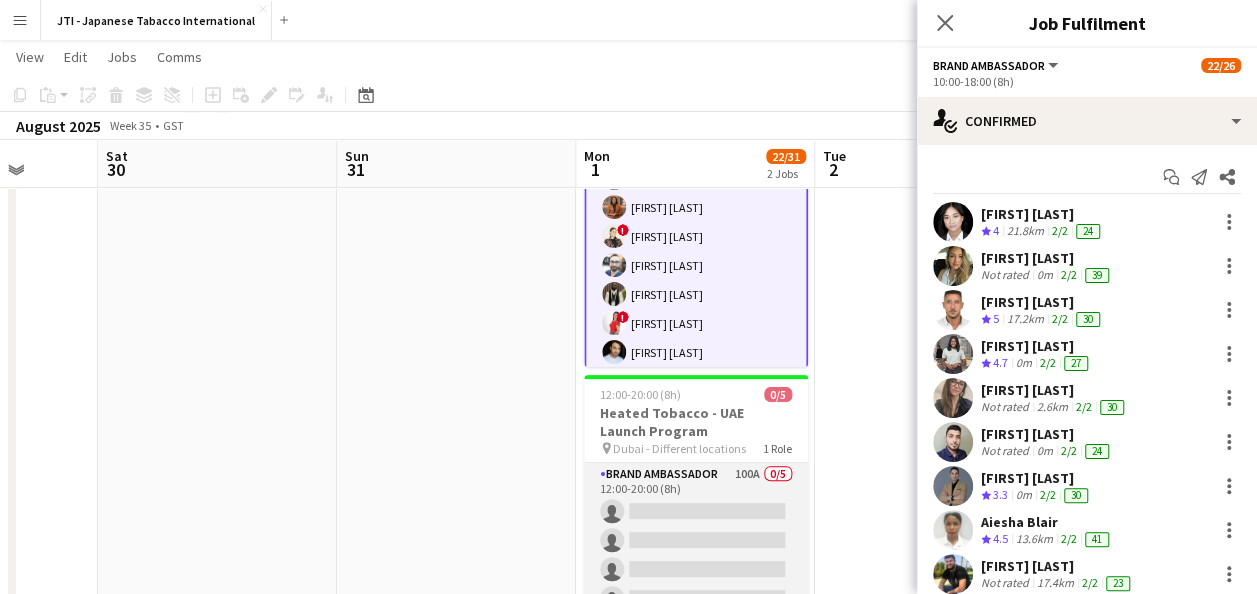 click on "Brand Ambassador    100A   0/5   12:00-20:00 (8h)
single-neutral-actions
single-neutral-actions
single-neutral-actions
single-neutral-actions
single-neutral-actions" at bounding box center (696, 555) 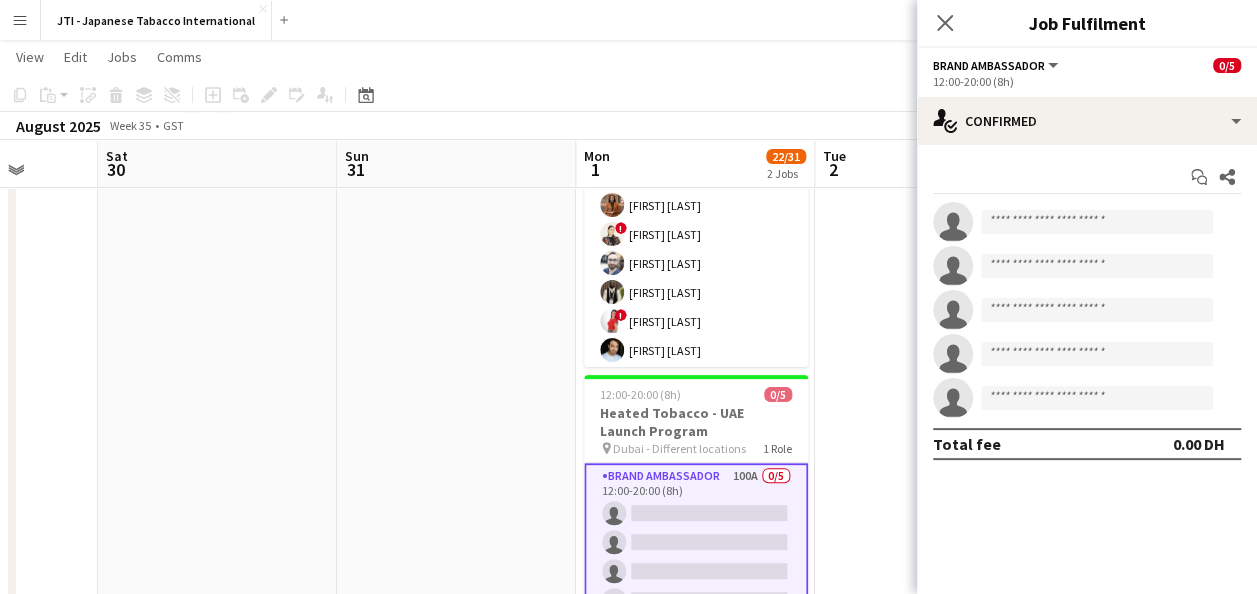 scroll, scrollTop: 290, scrollLeft: 0, axis: vertical 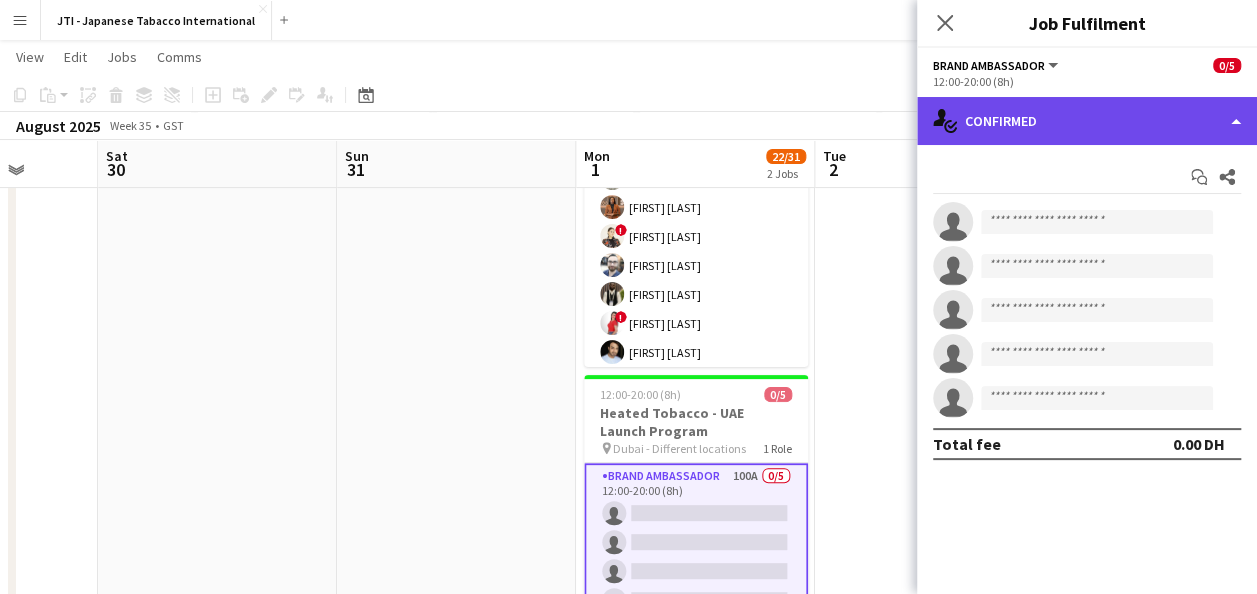 click on "single-neutral-actions-check-2
Confirmed" 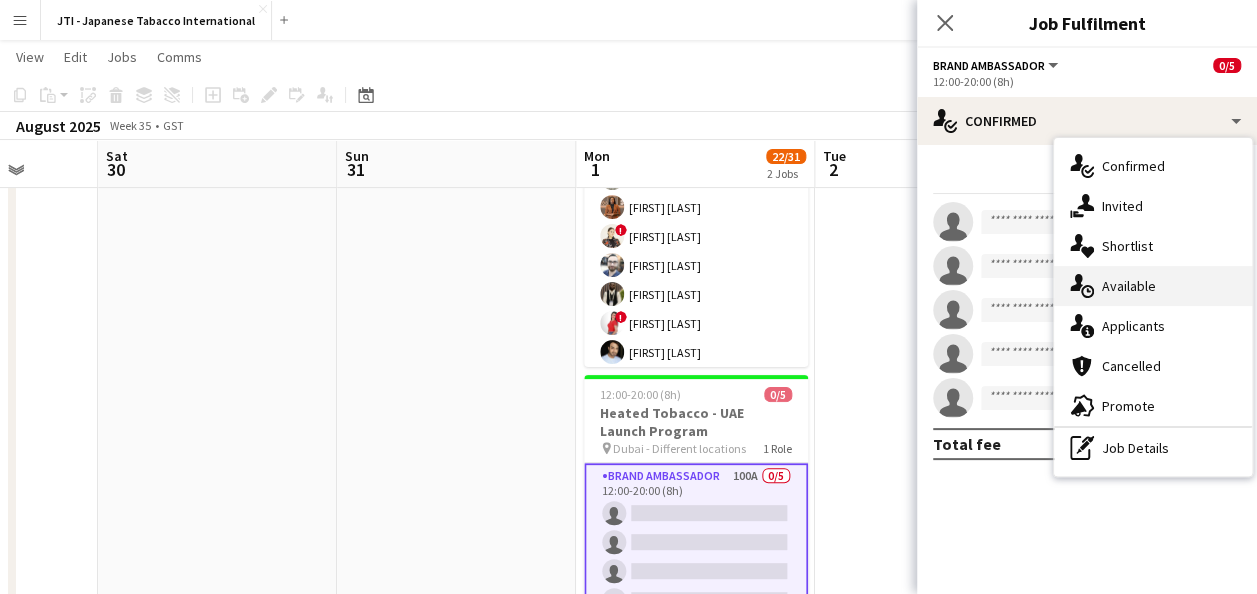 click on "single-neutral-actions-upload
Available" at bounding box center (1153, 286) 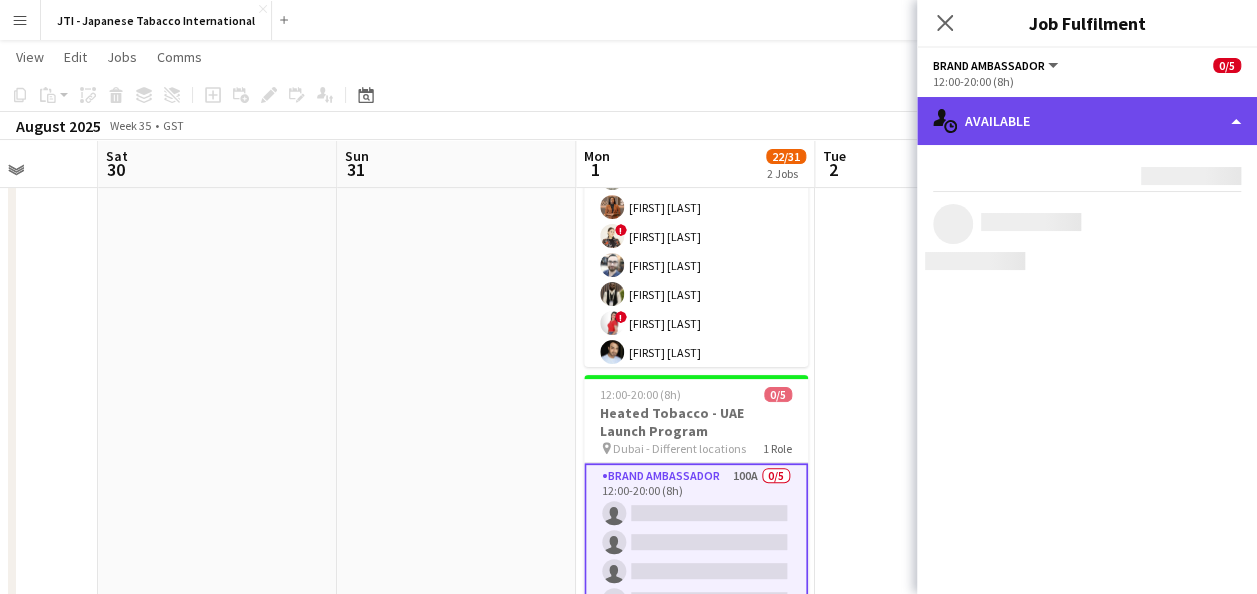click on "single-neutral-actions-upload
Available" 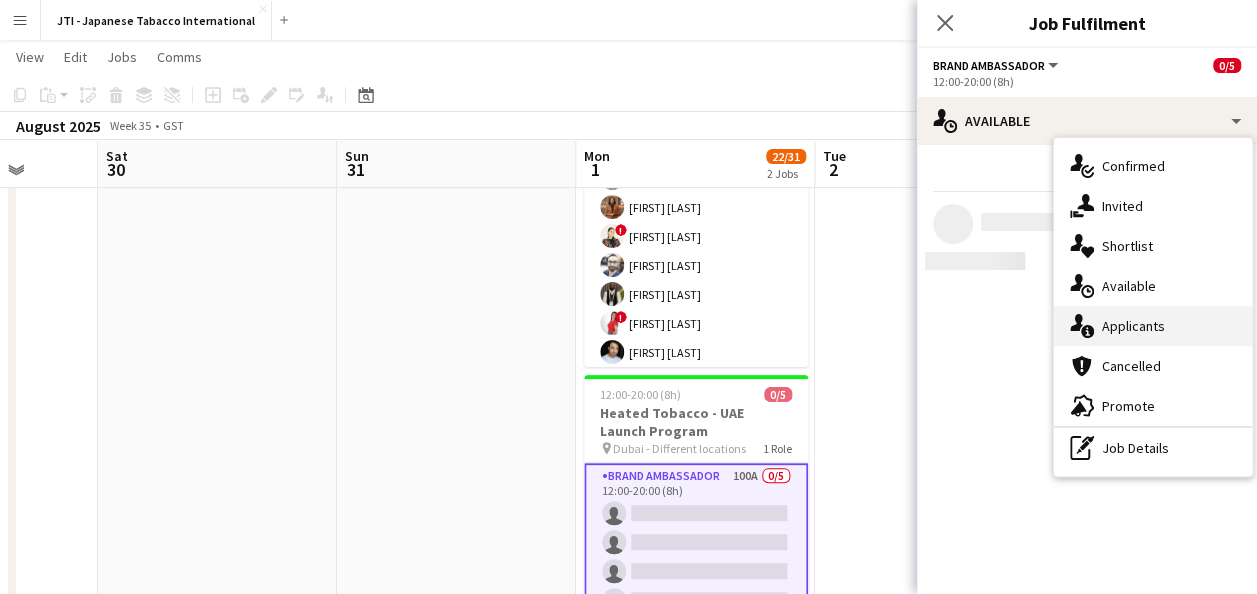 click on "single-neutral-actions-information
Applicants" at bounding box center [1153, 326] 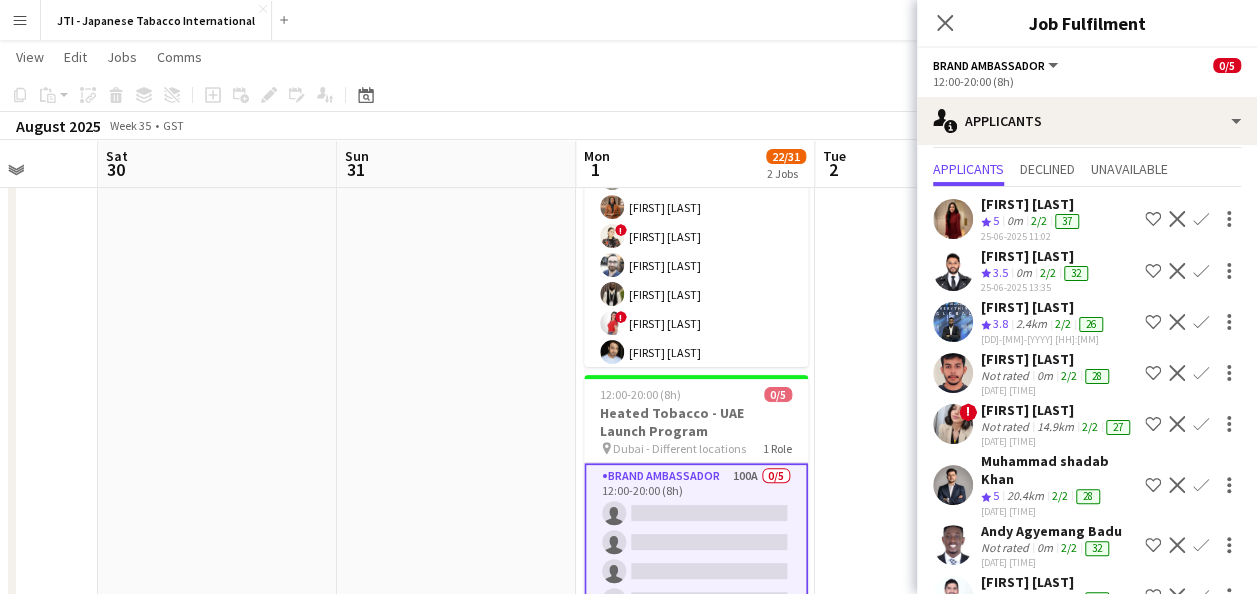 scroll, scrollTop: 49, scrollLeft: 0, axis: vertical 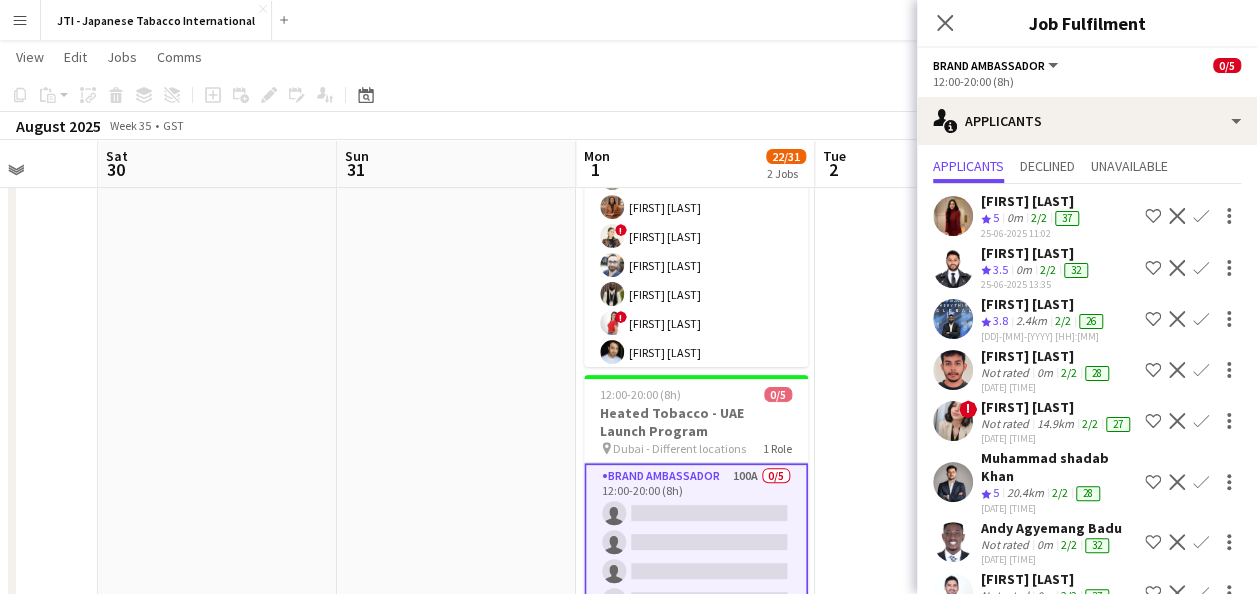 click on "[FIRST] [LAST]" at bounding box center (1047, 356) 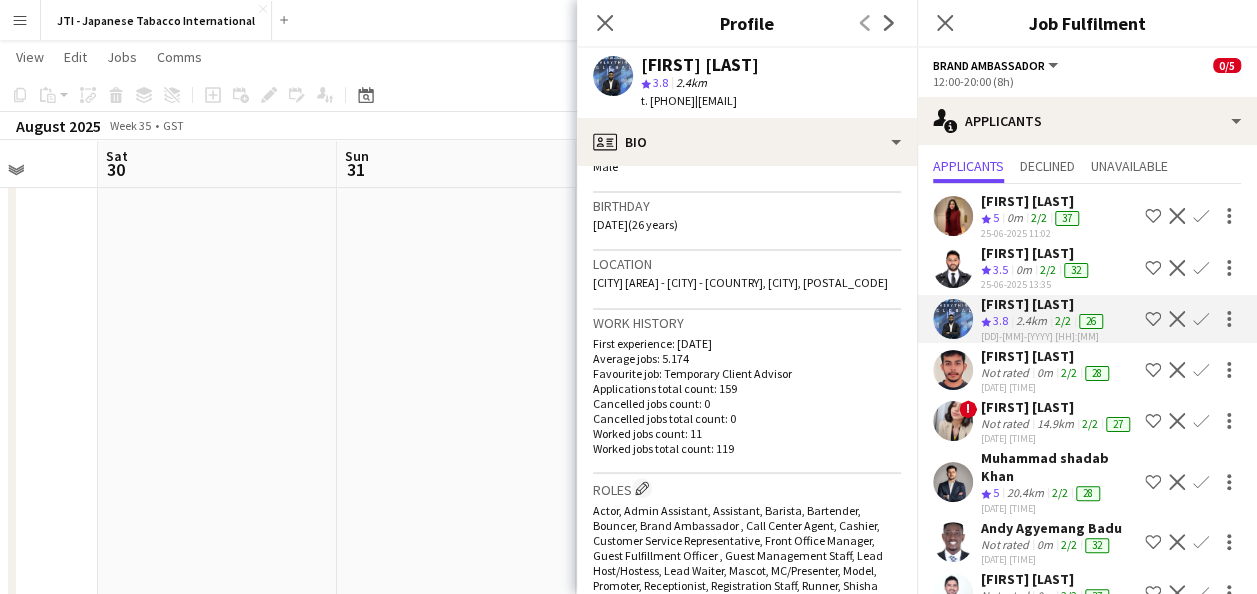 scroll, scrollTop: 304, scrollLeft: 0, axis: vertical 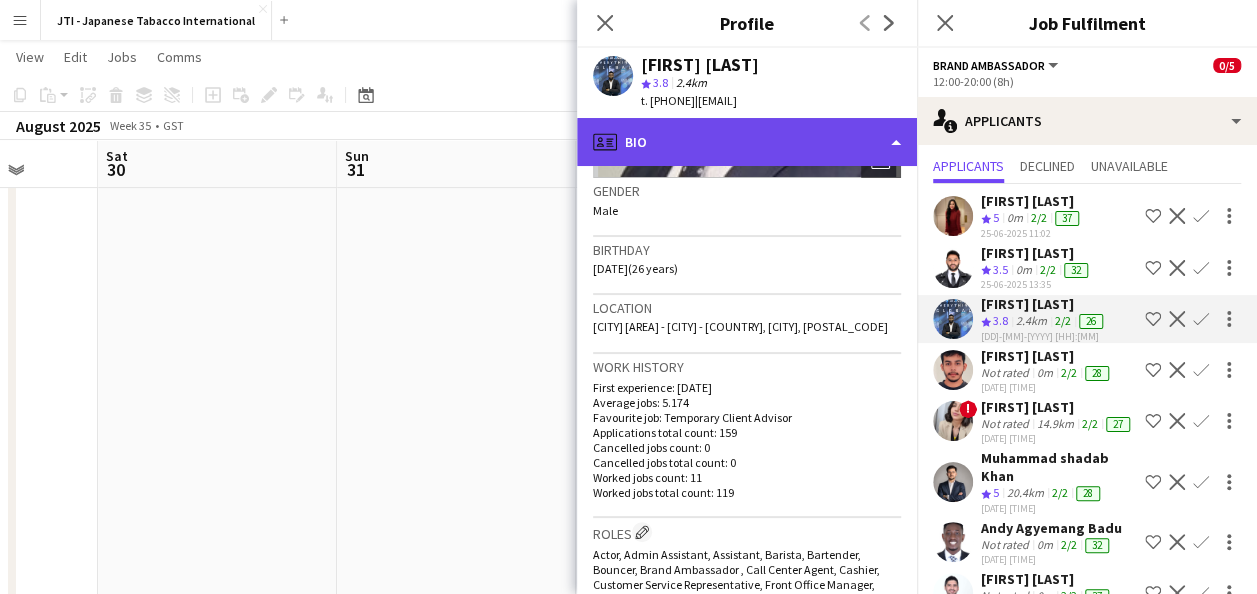 click on "profile
Bio" 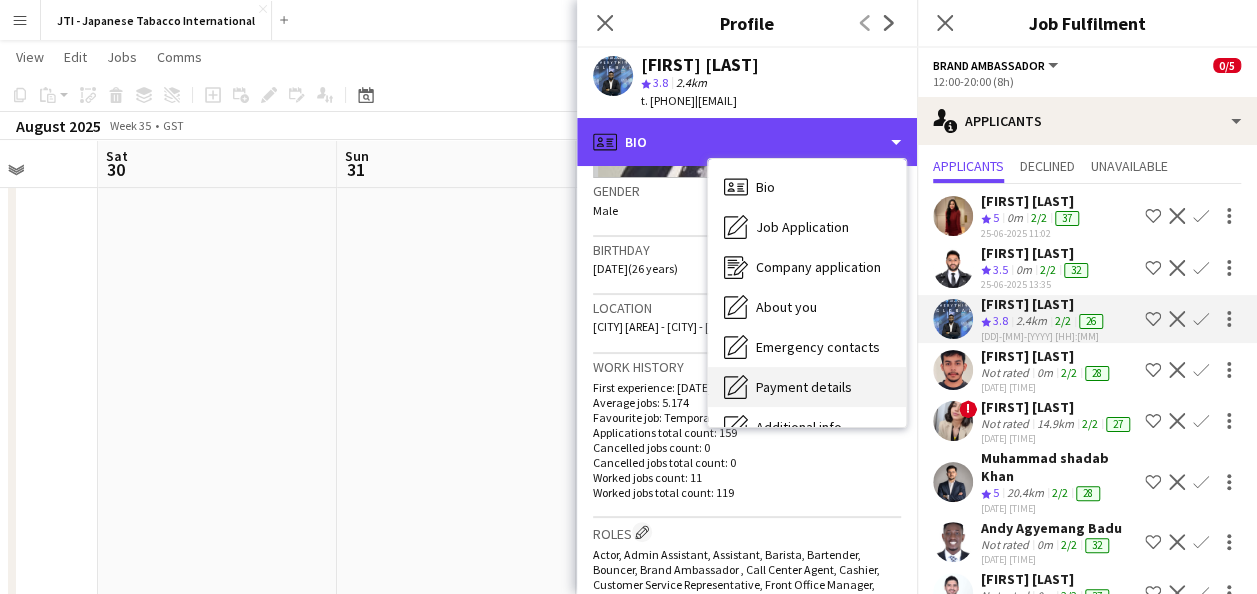 scroll, scrollTop: 148, scrollLeft: 0, axis: vertical 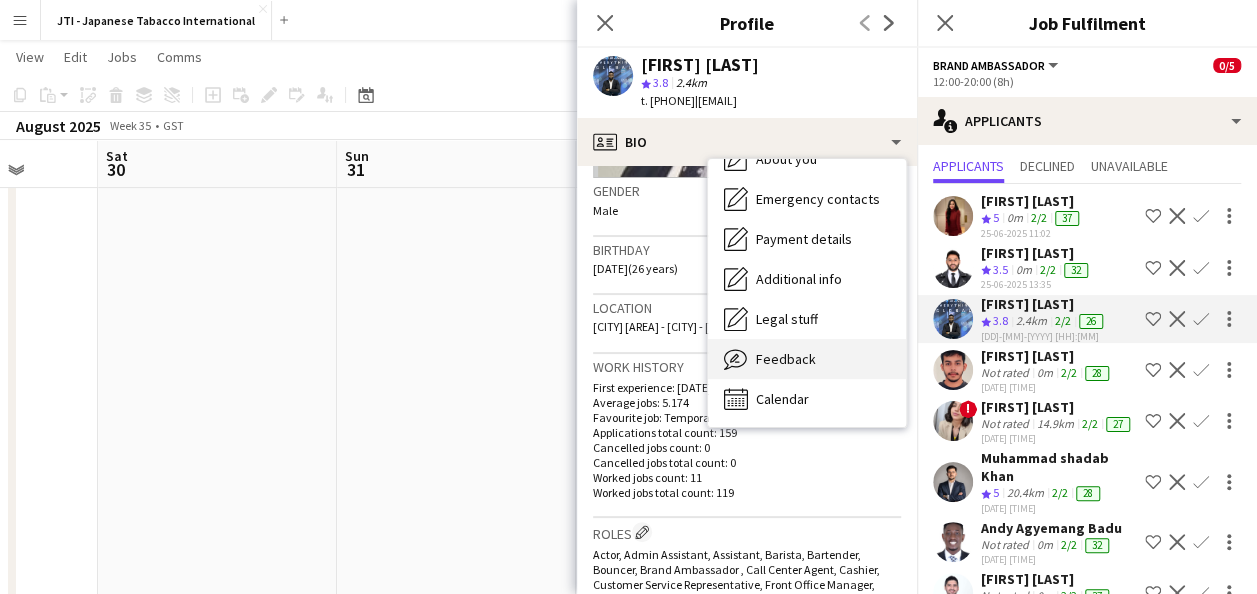 click on "Feedback
Feedback" at bounding box center (807, 359) 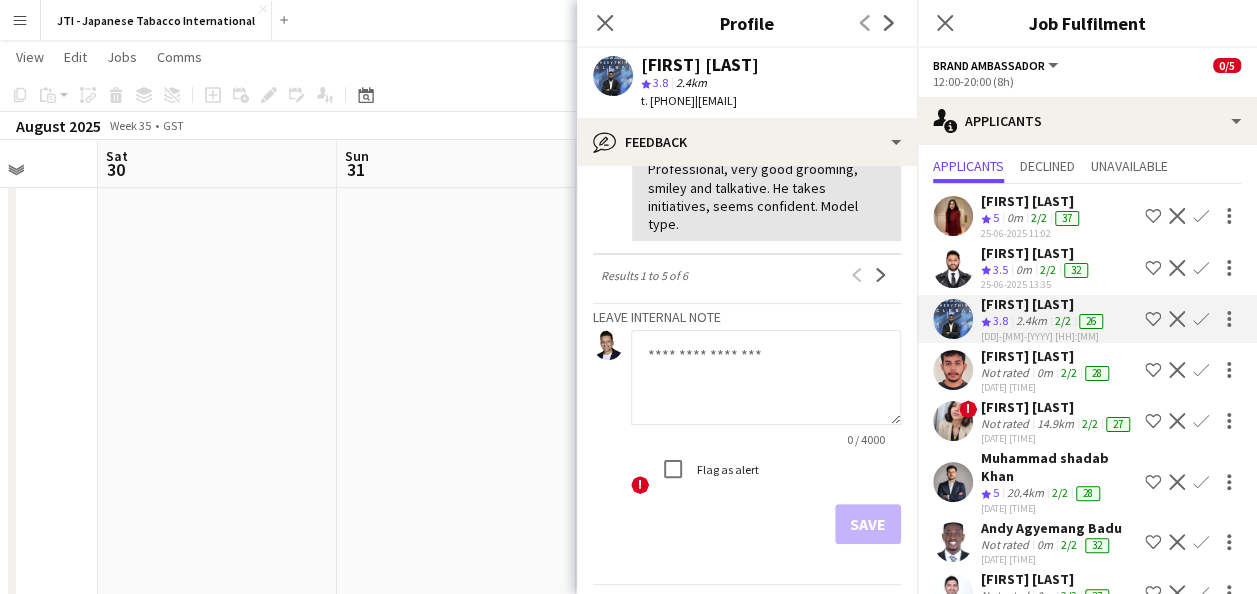scroll, scrollTop: 1095, scrollLeft: 0, axis: vertical 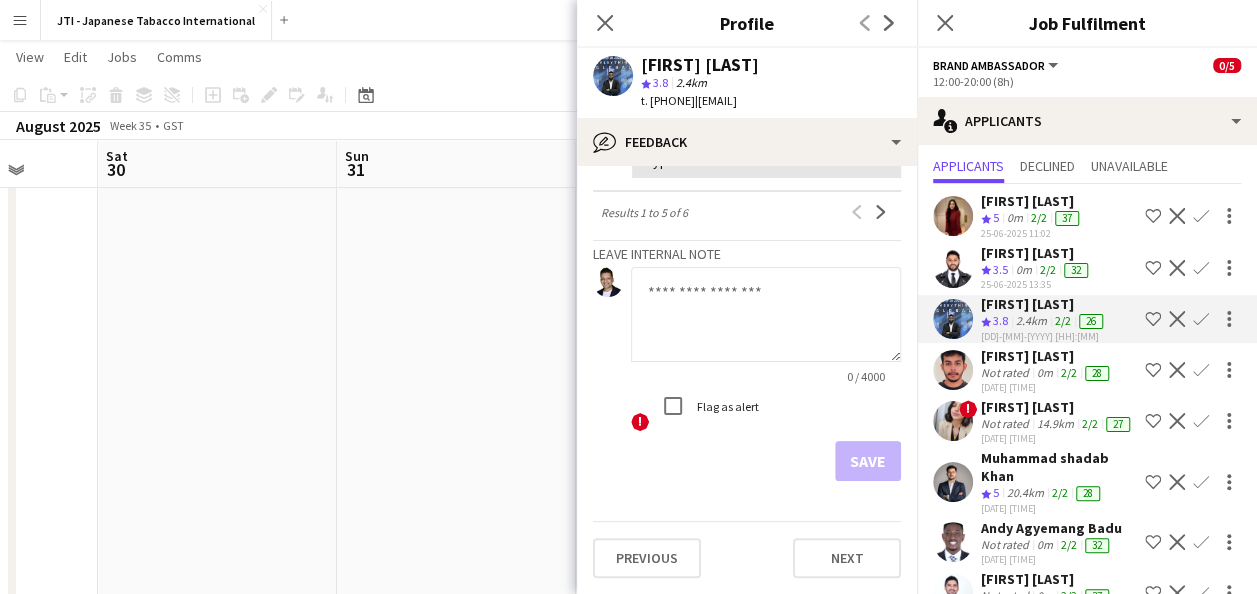 click 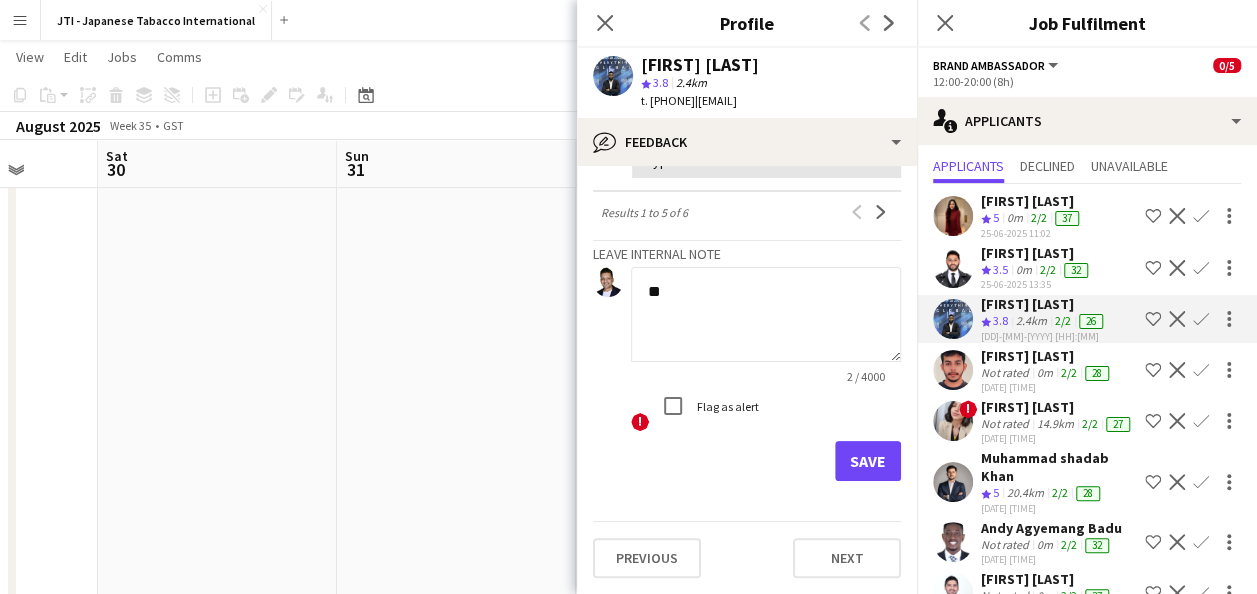 type on "*" 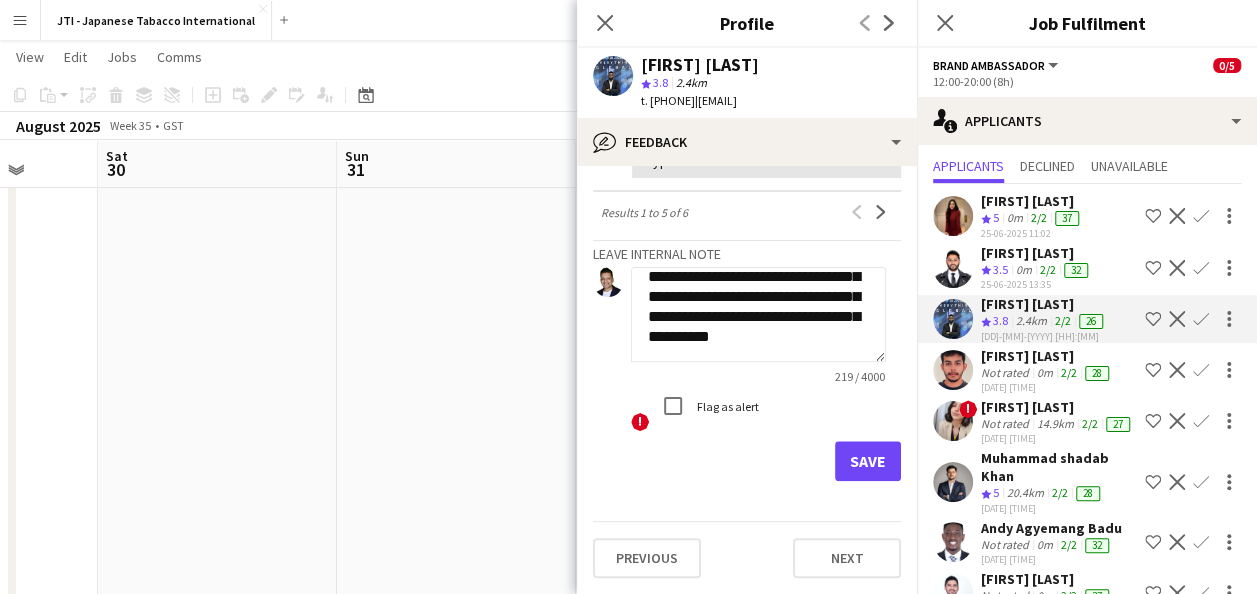 scroll, scrollTop: 100, scrollLeft: 0, axis: vertical 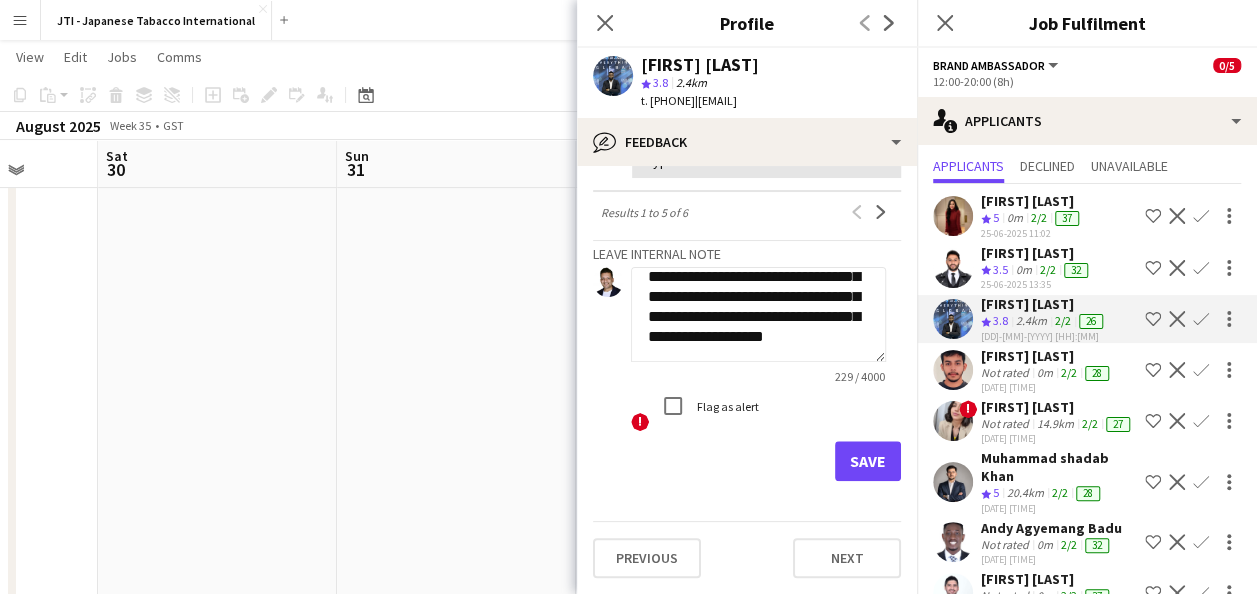 click on "**********" 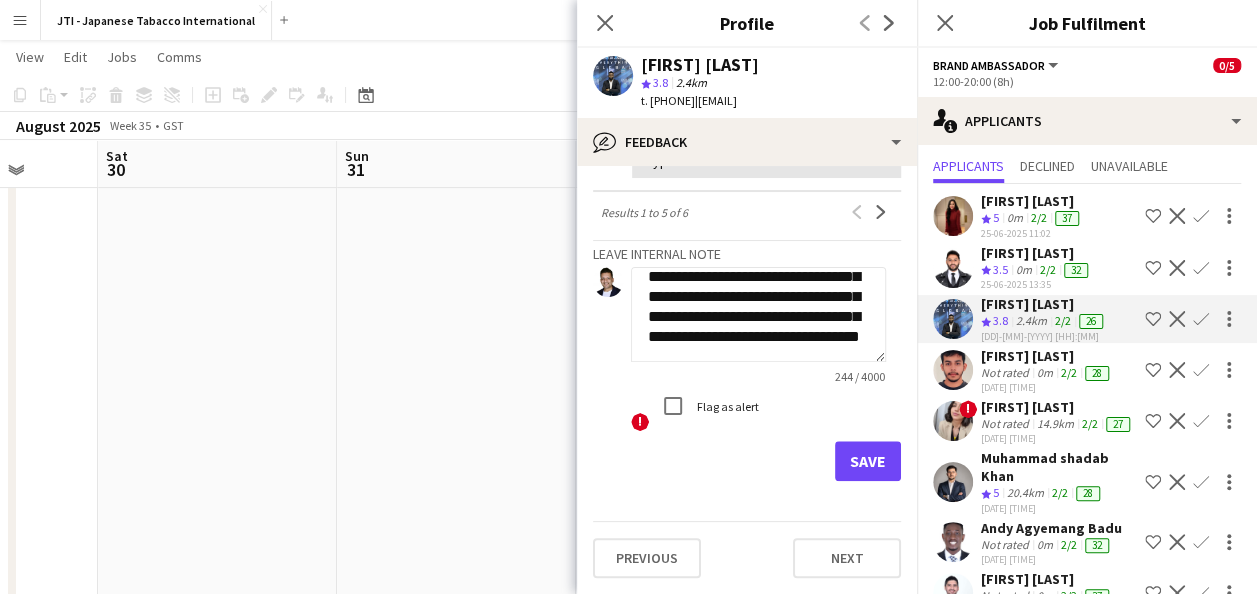 scroll, scrollTop: 120, scrollLeft: 0, axis: vertical 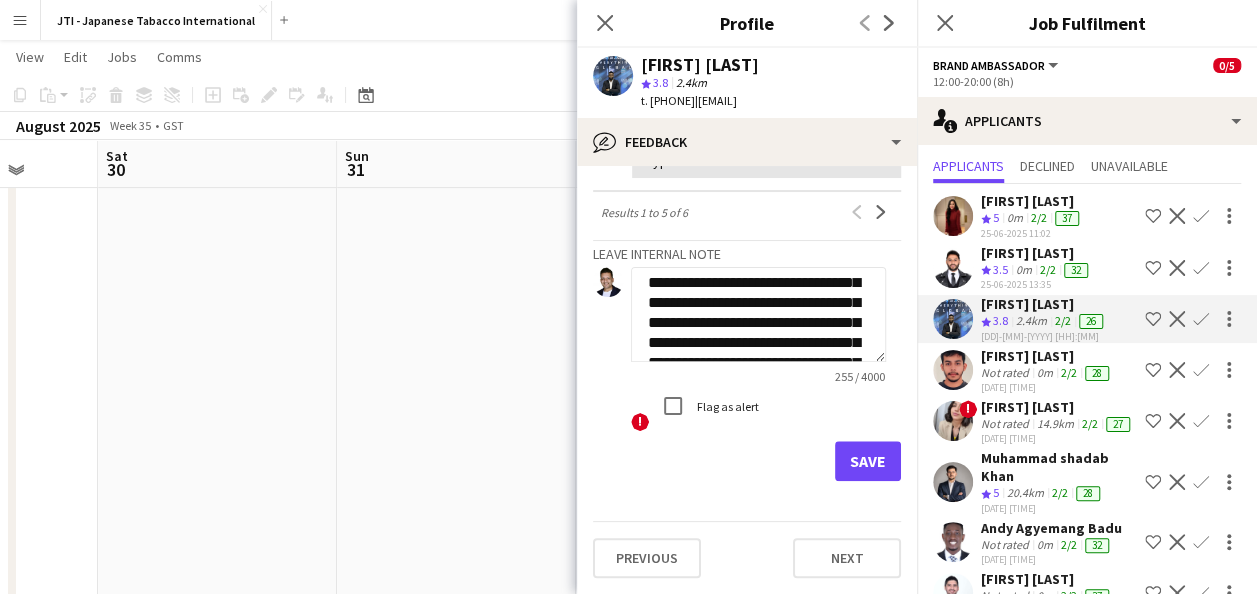 click on "**********" 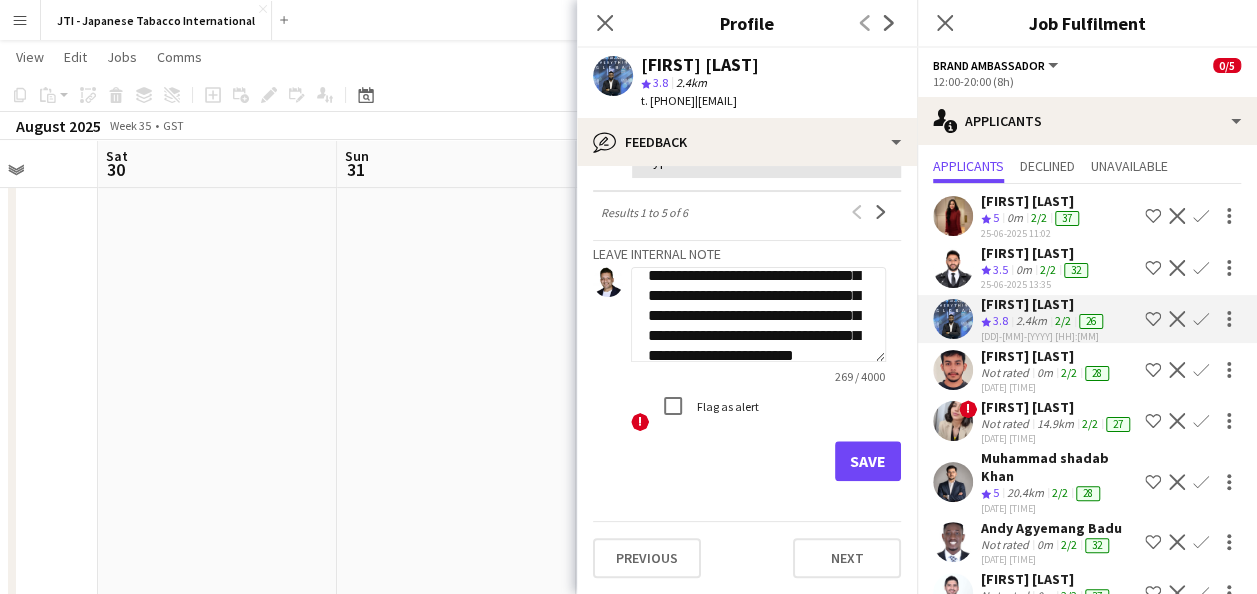 scroll, scrollTop: 79, scrollLeft: 0, axis: vertical 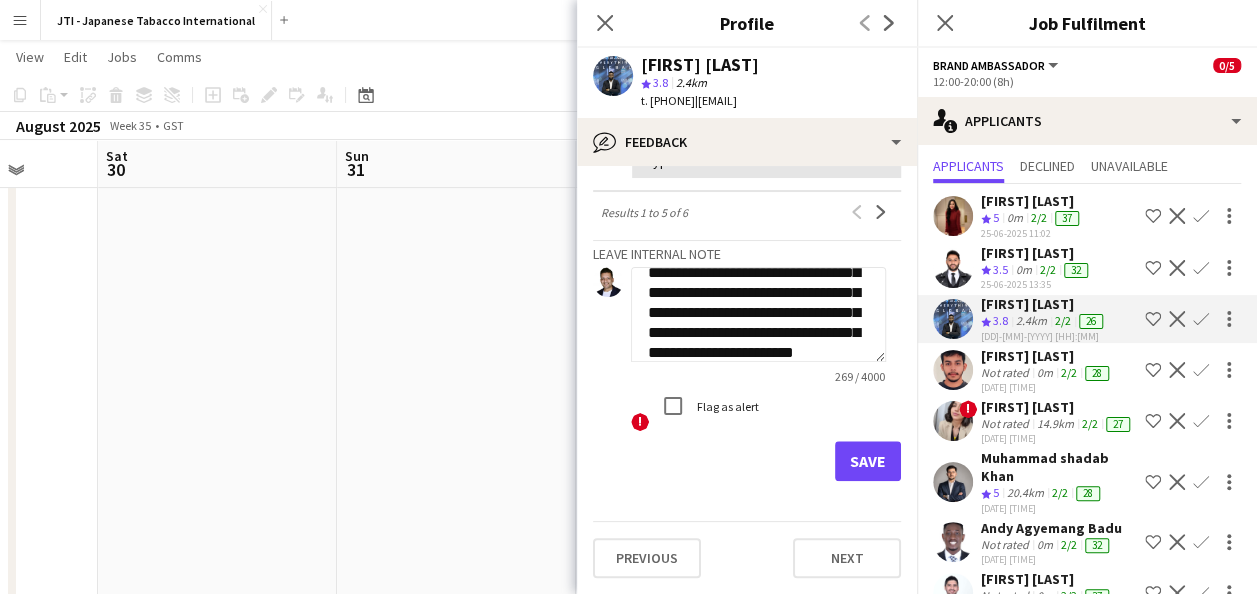 type on "**********" 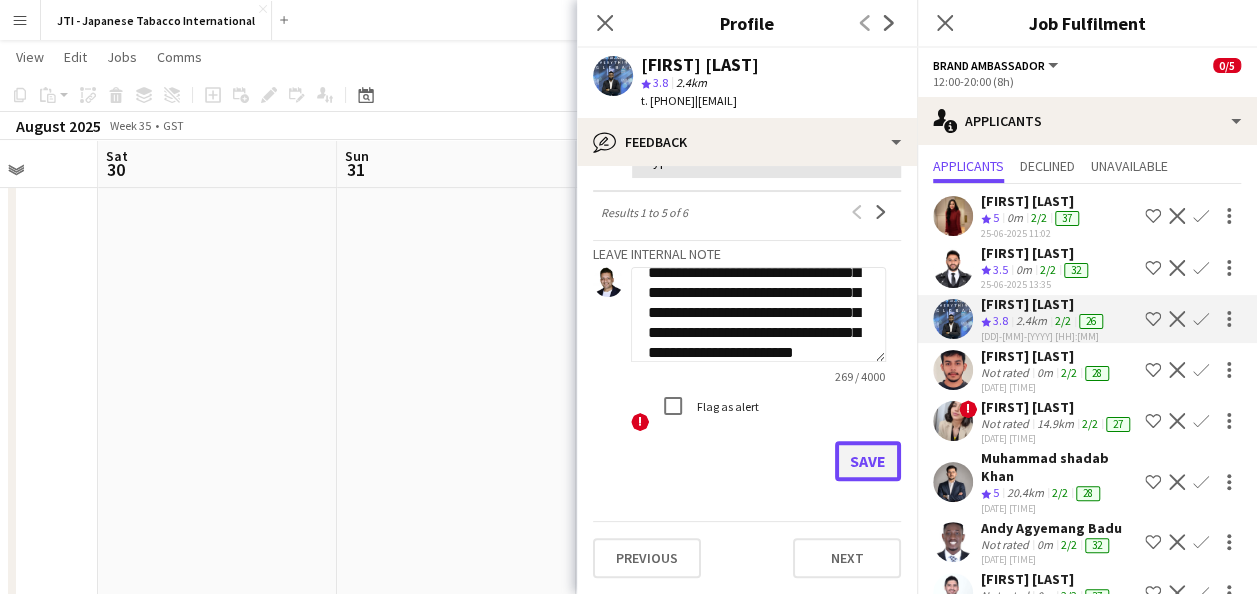 click on "Save" 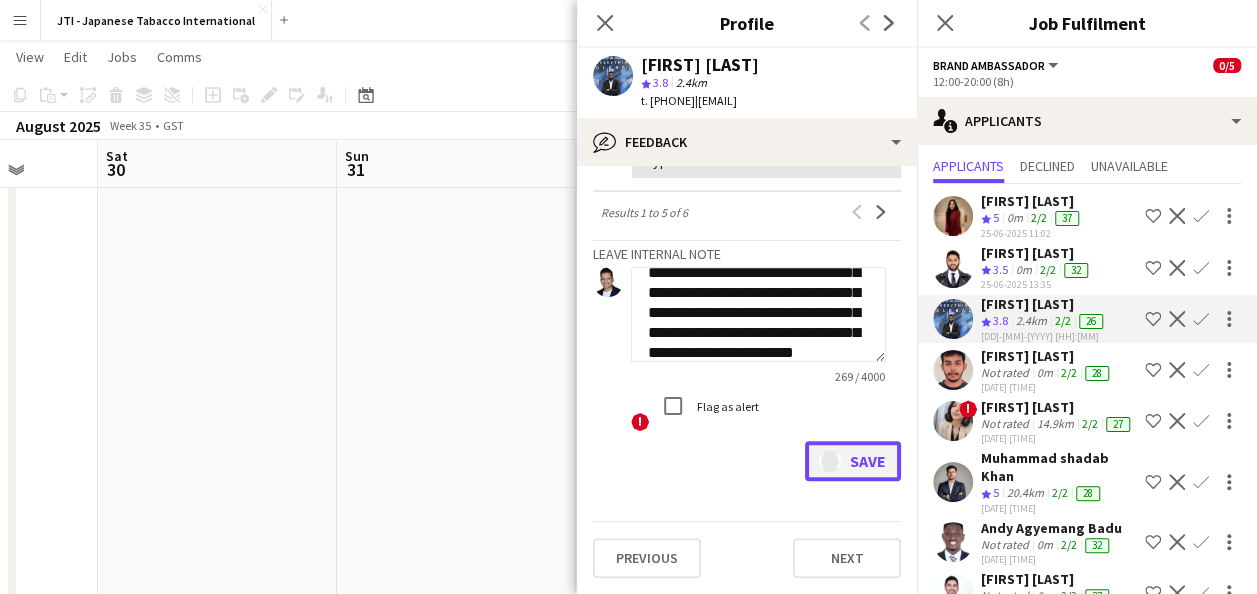 type 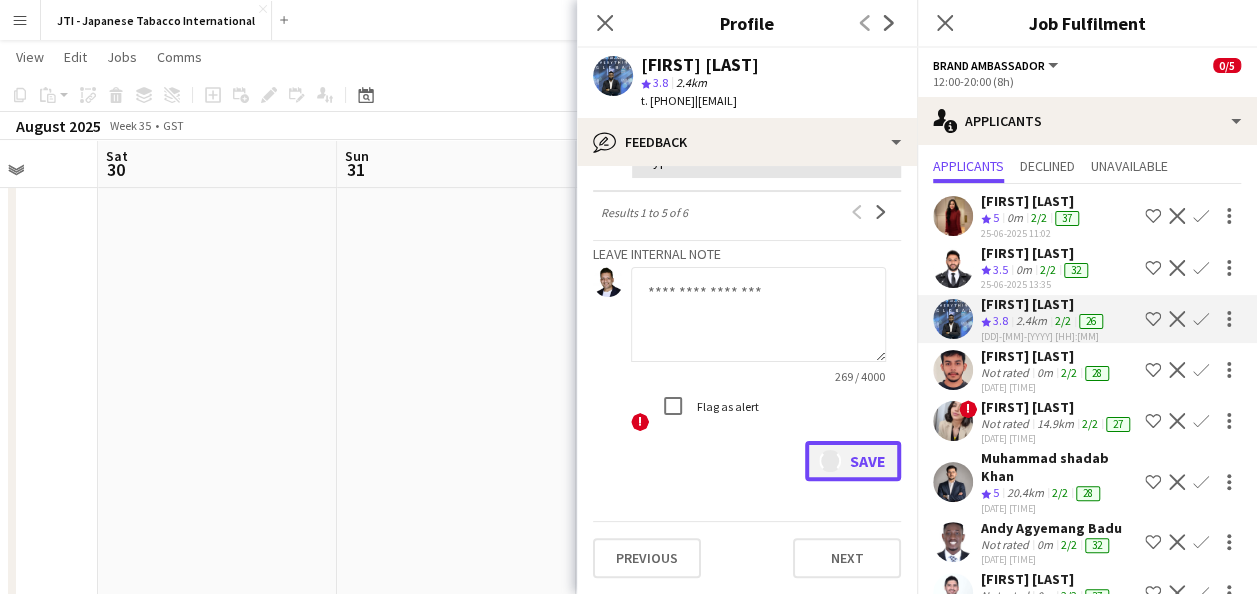 scroll, scrollTop: 0, scrollLeft: 0, axis: both 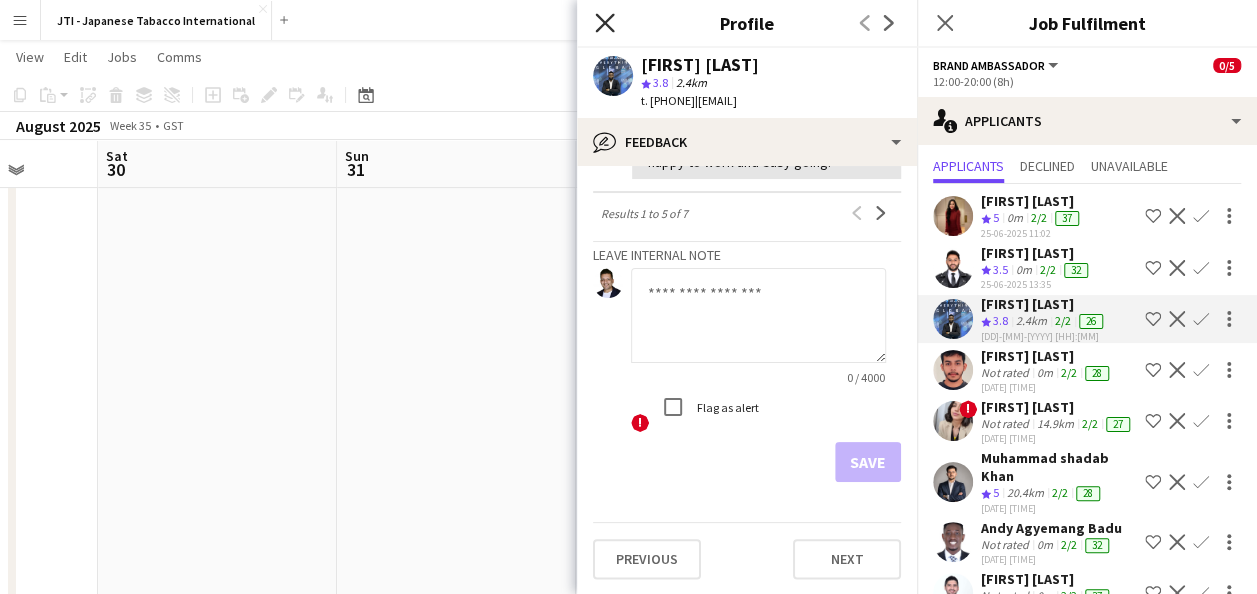 click 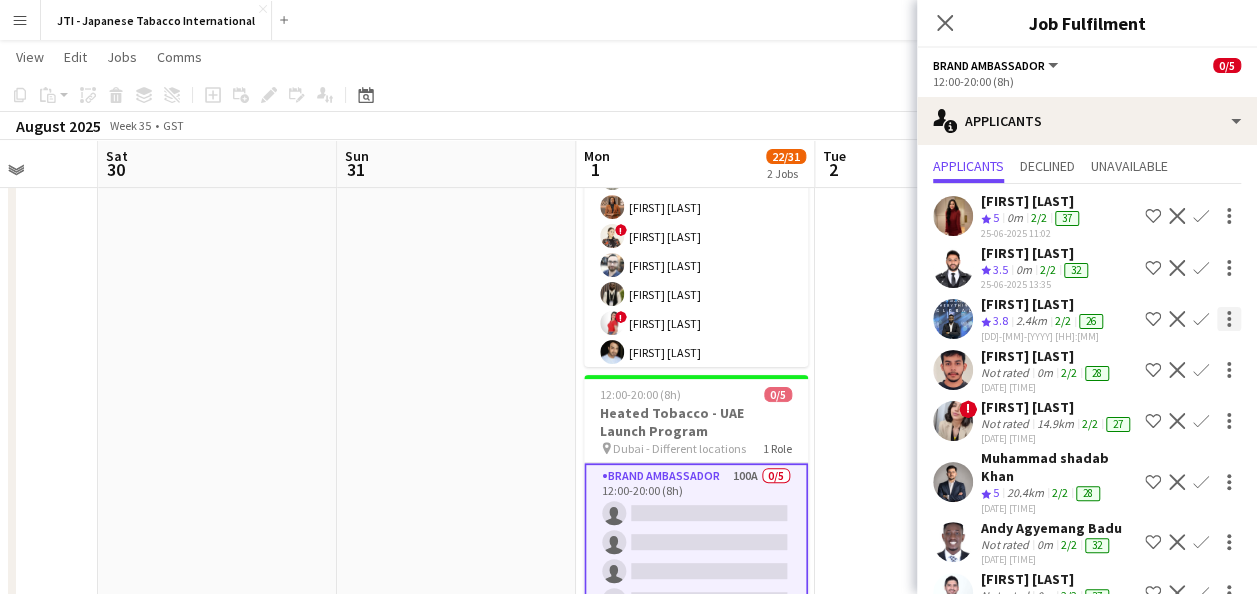 click at bounding box center (1229, 370) 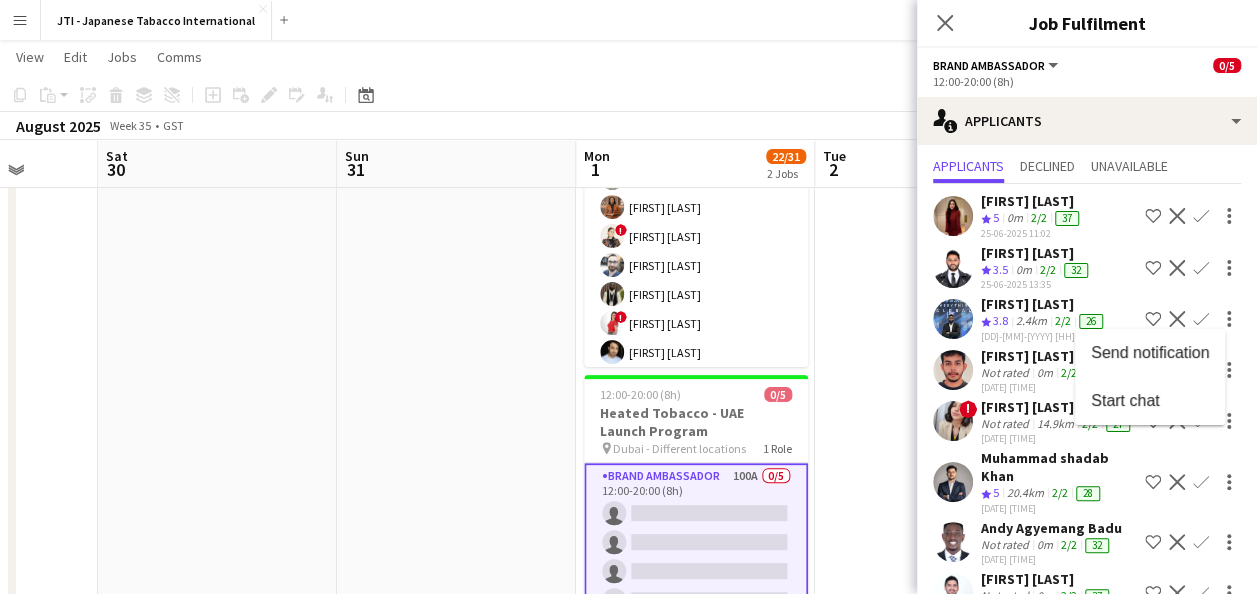 click at bounding box center [628, 297] 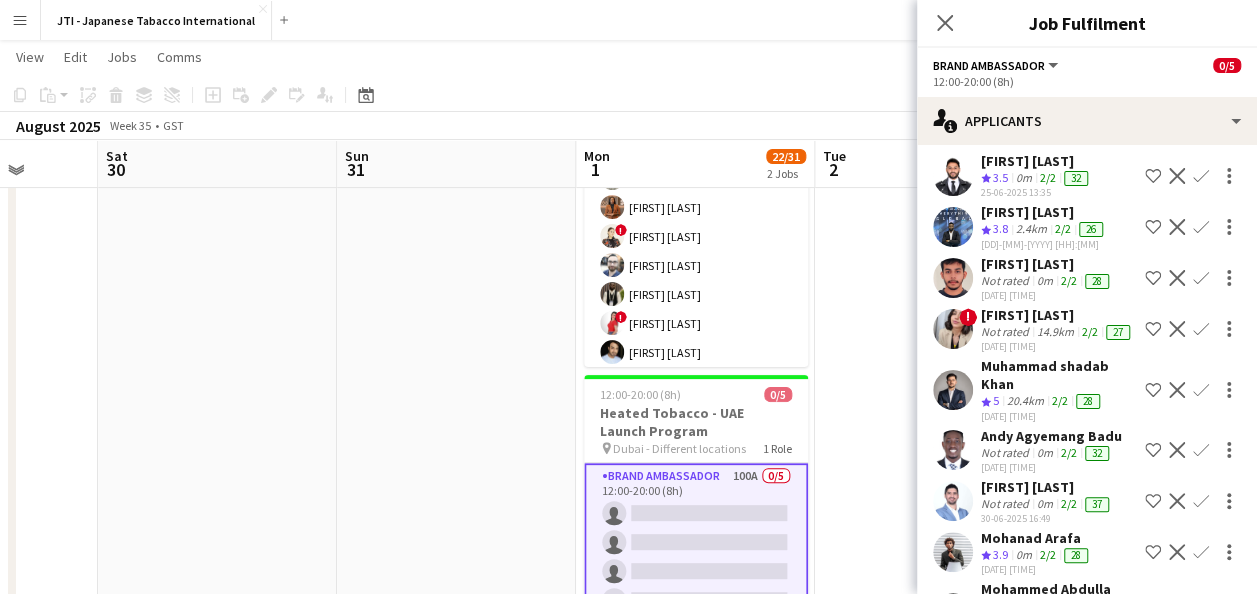 scroll, scrollTop: 0, scrollLeft: 0, axis: both 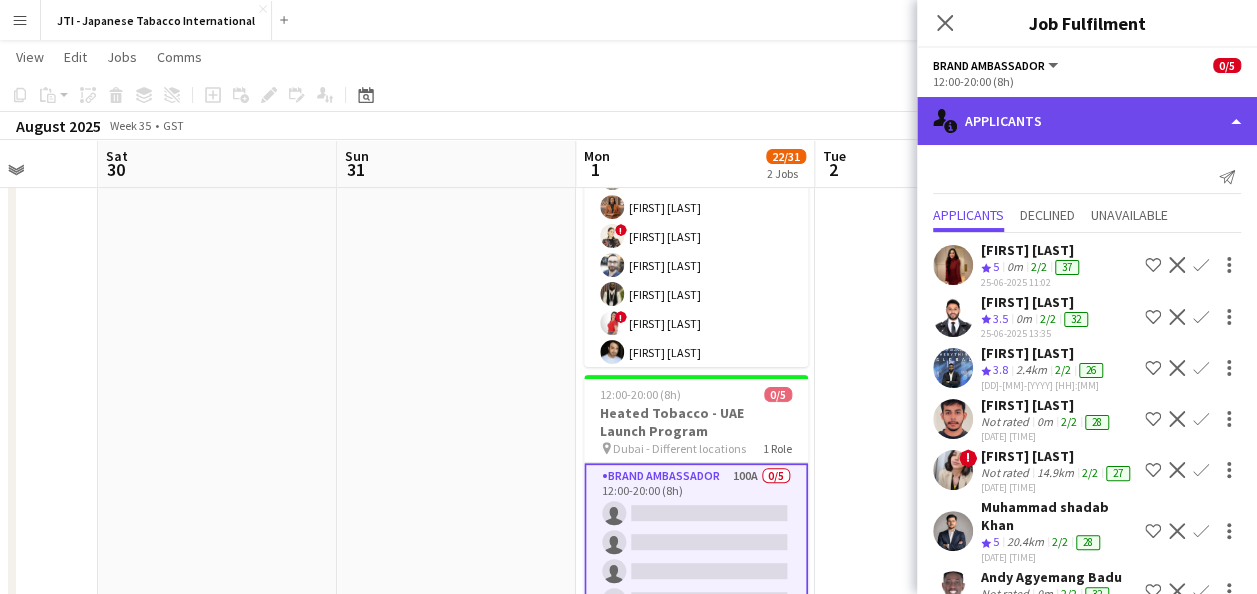 click on "single-neutral-actions-information
Applicants" 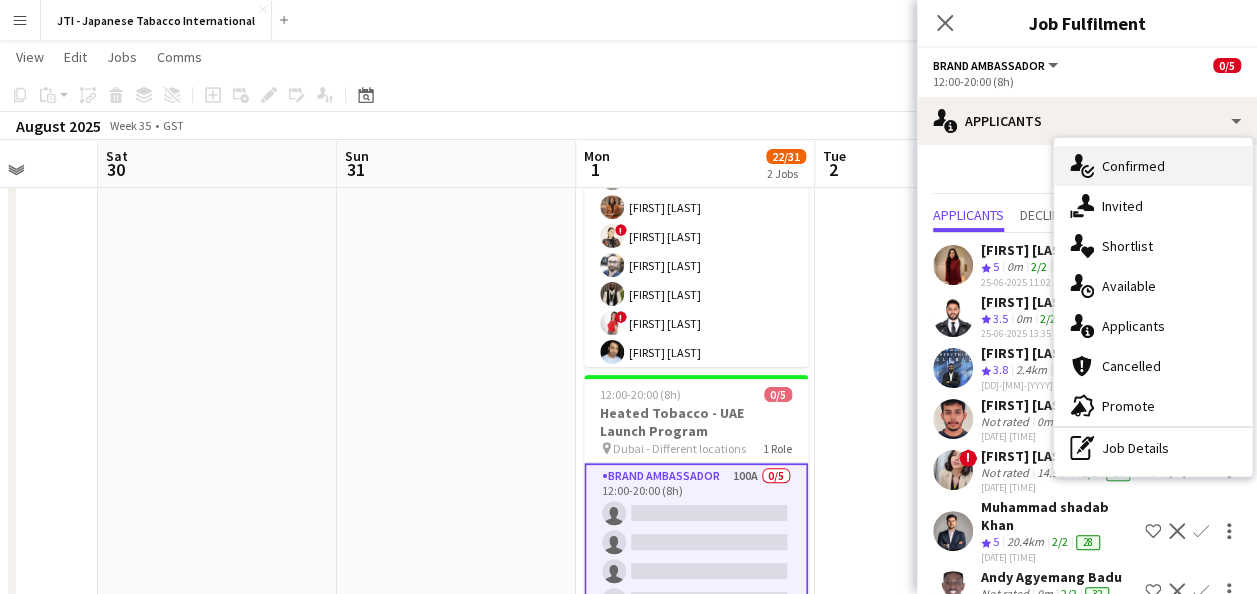 click on "single-neutral-actions-check-2
Confirmed" at bounding box center [1153, 166] 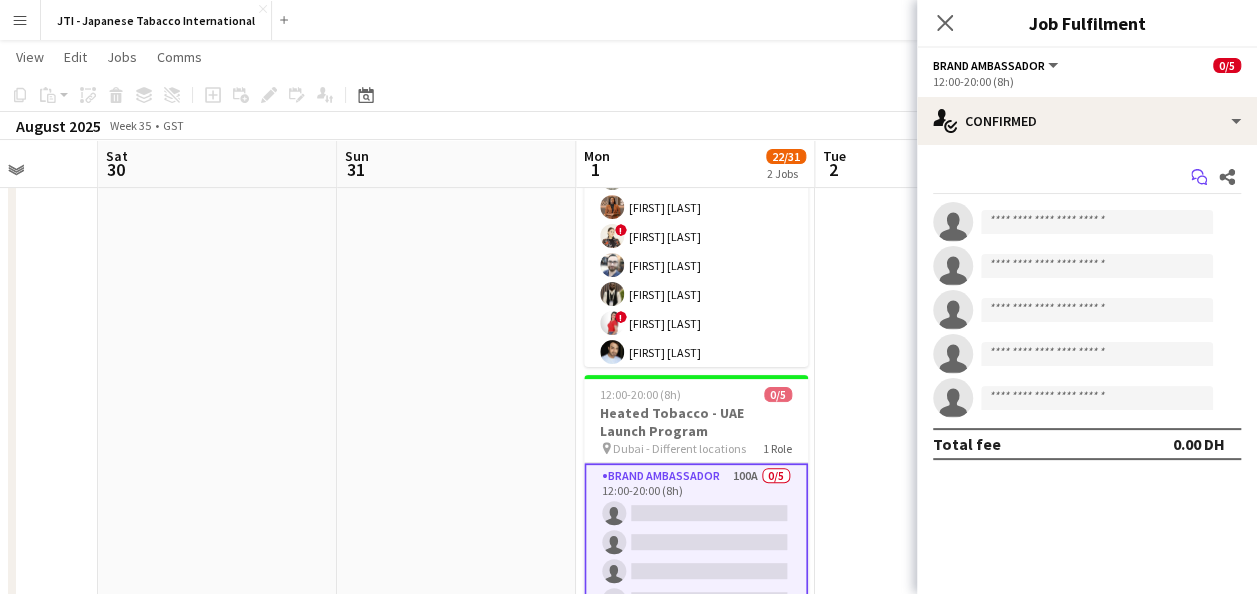 click on "Start chat" 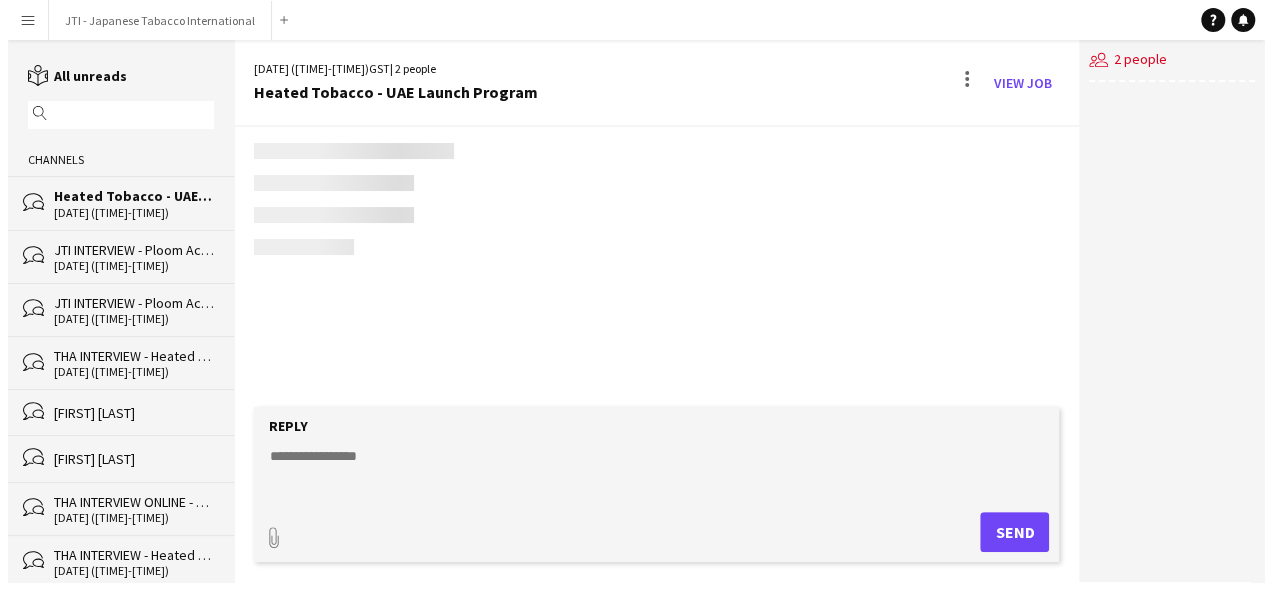 scroll, scrollTop: 0, scrollLeft: 0, axis: both 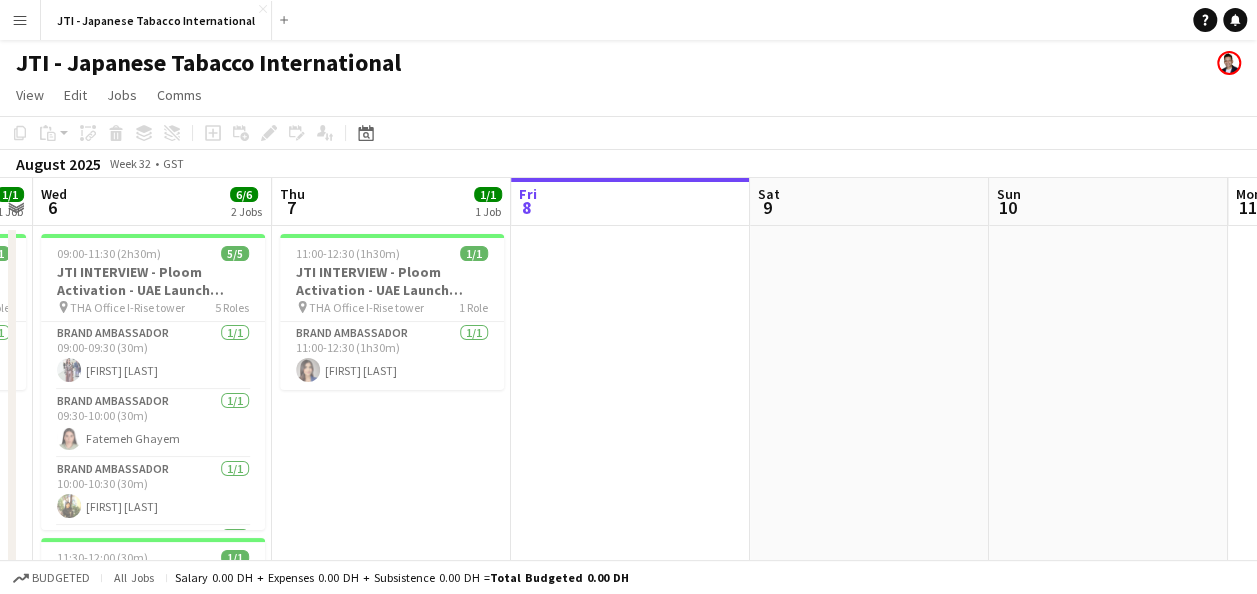 click on "View  Day view expanded Day view collapsed Month view Date picker Jump to today Expand Linked Jobs Collapse Linked Jobs  Edit  Copy Ctrl+C  Paste  Without Crew Ctrl+V With Crew Ctrl+Shift+V Paste as linked job  Group  Group Ungroup  Jobs  New Job Edit Job Delete Job New Linked Job Edit Linked Jobs Job fulfilment Promote Role Copy Role URL  Comms  Notify confirmed crew Create chat" 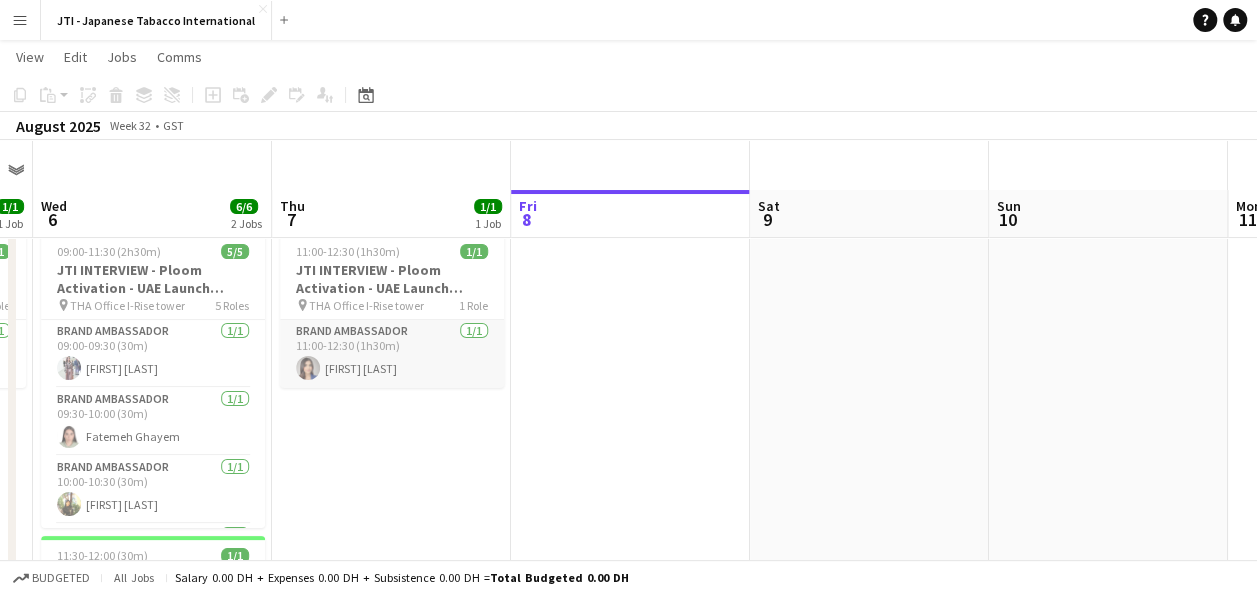 scroll, scrollTop: 173, scrollLeft: 0, axis: vertical 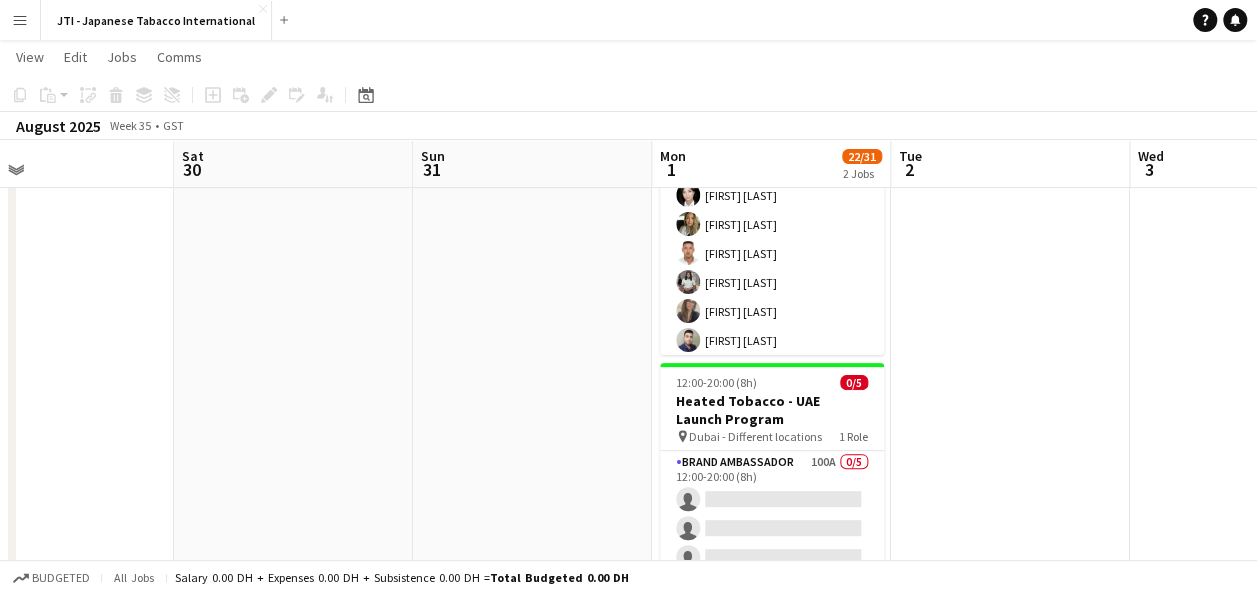 click at bounding box center [1010, 364] 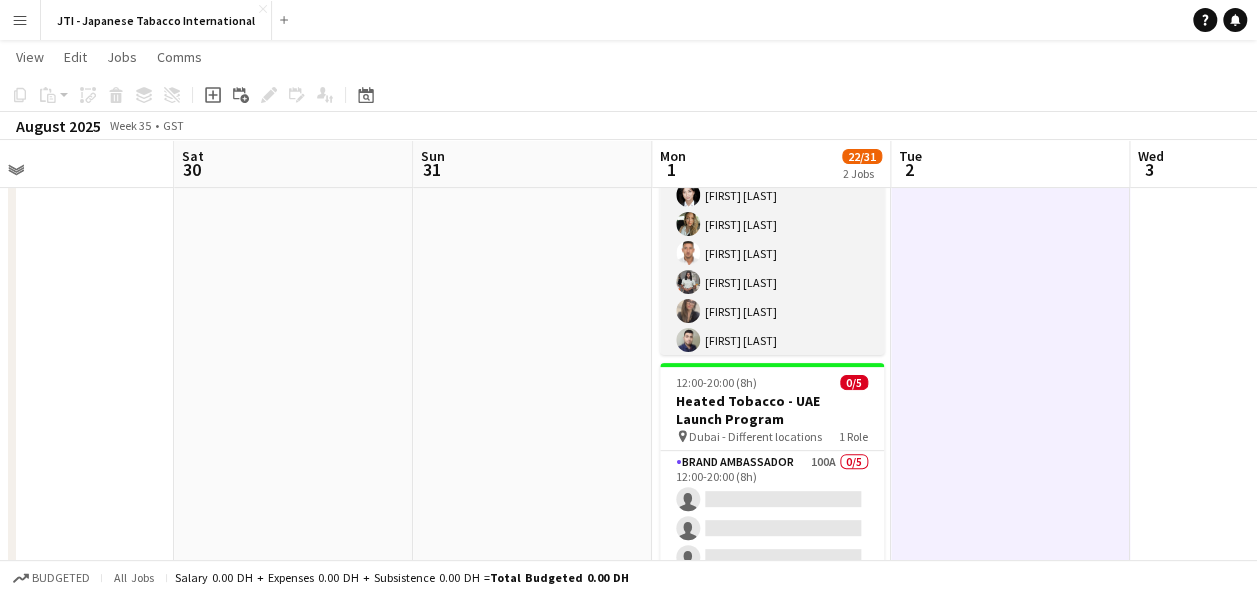 scroll, scrollTop: 0, scrollLeft: 0, axis: both 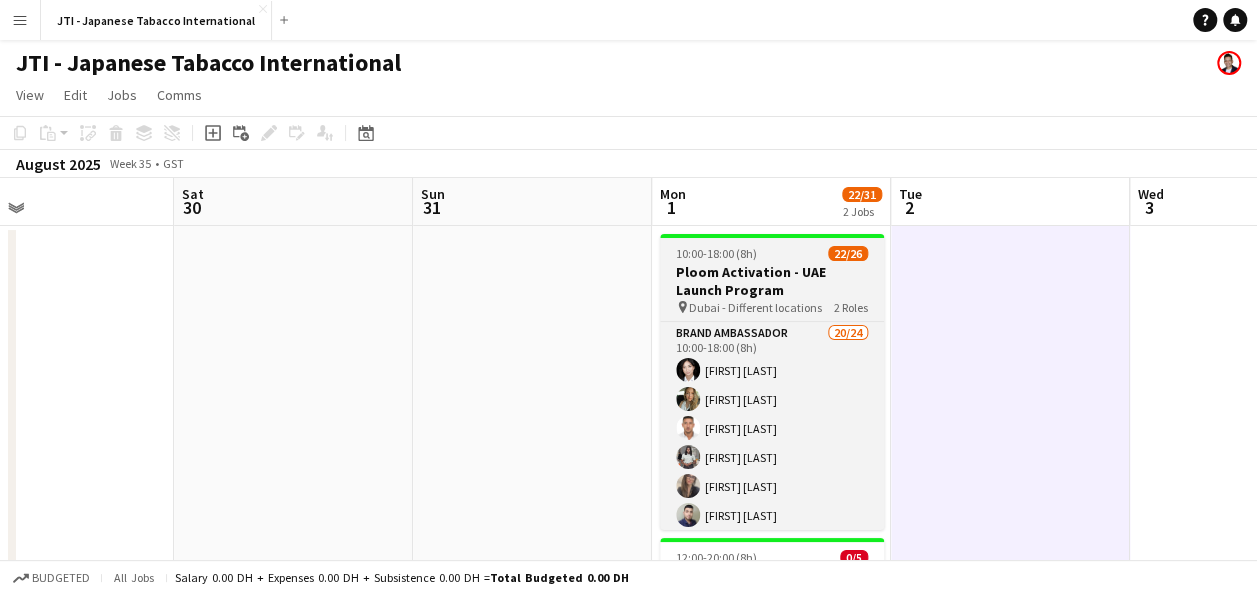 click on "10:00-18:00 (8h)    22/26" at bounding box center (772, 253) 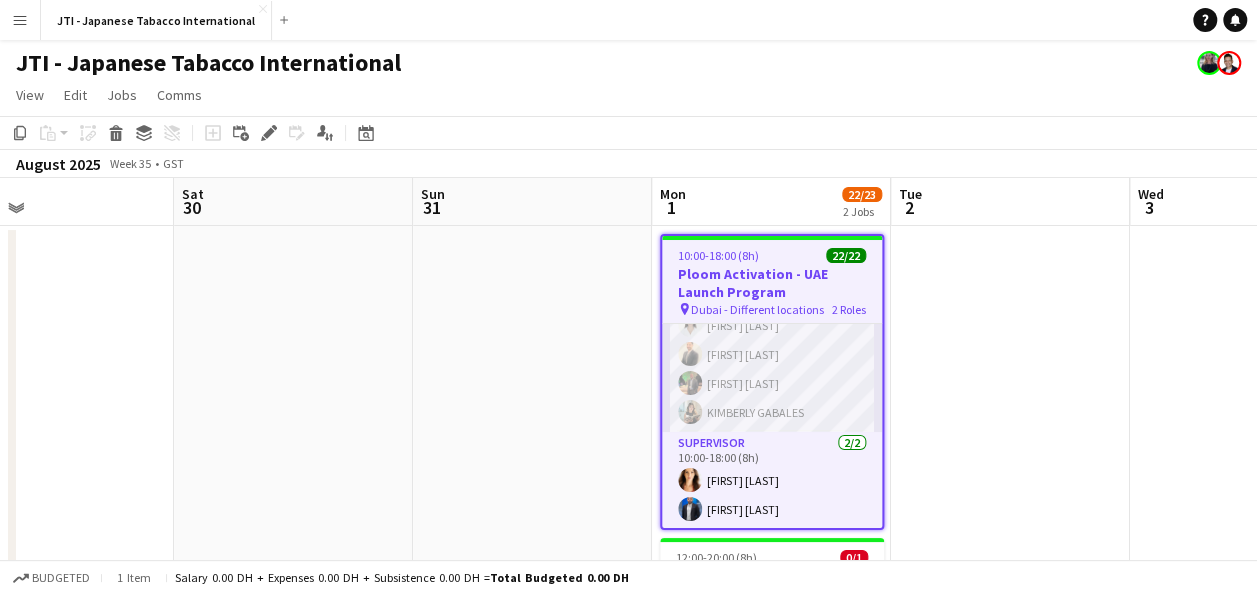 scroll, scrollTop: 527, scrollLeft: 0, axis: vertical 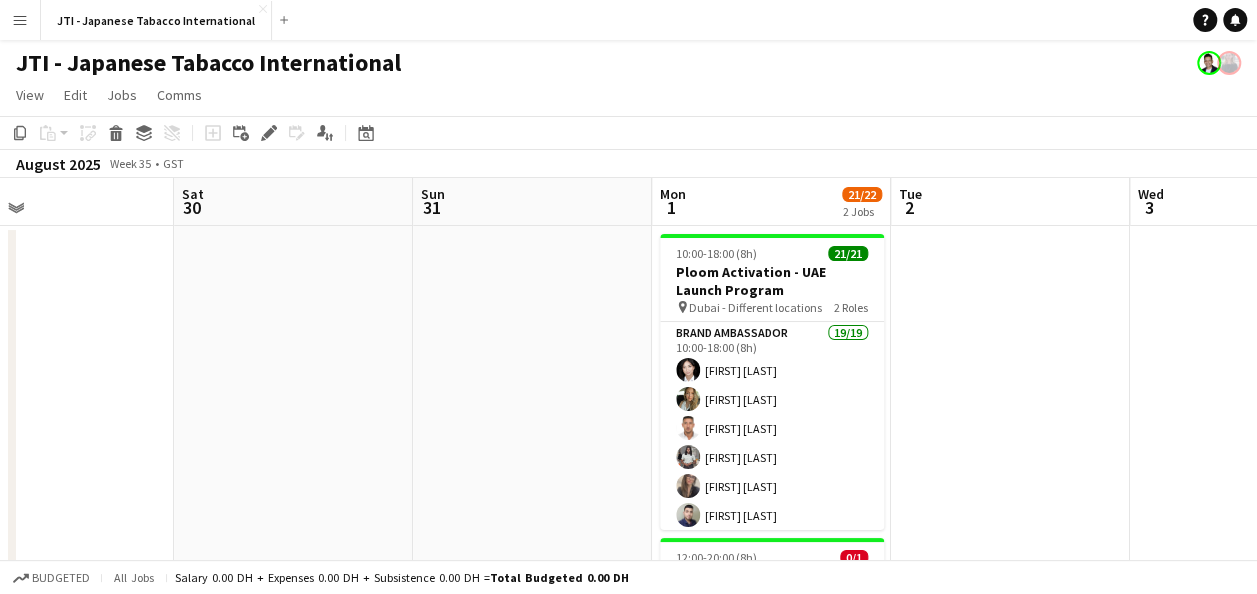 click at bounding box center [532, 481] 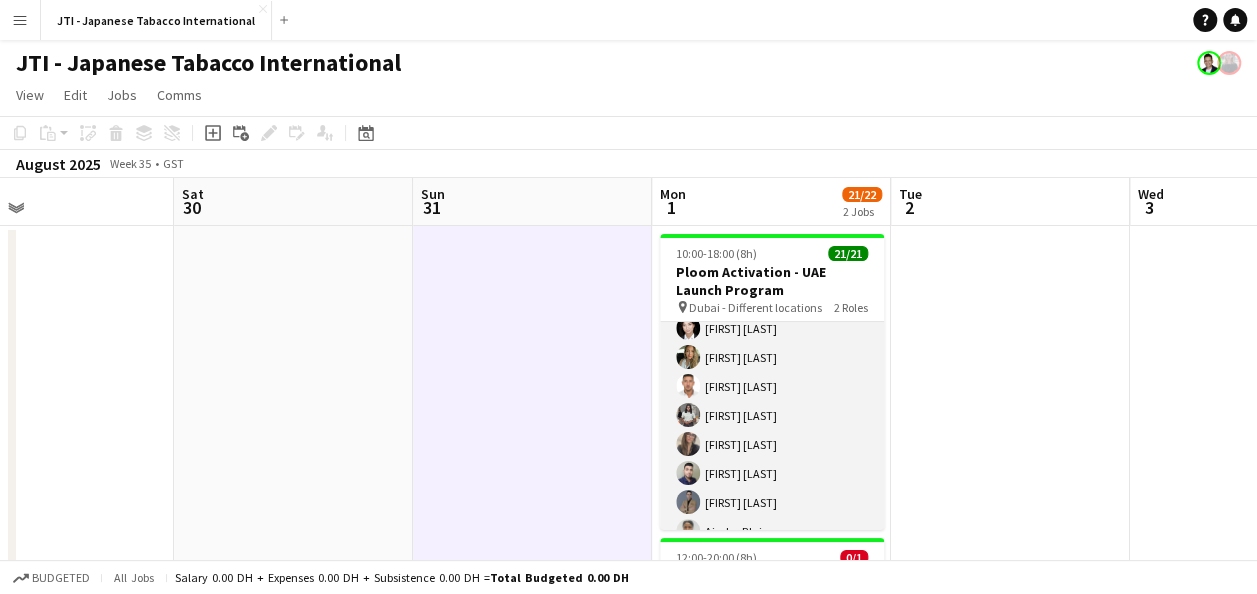 scroll, scrollTop: 40, scrollLeft: 0, axis: vertical 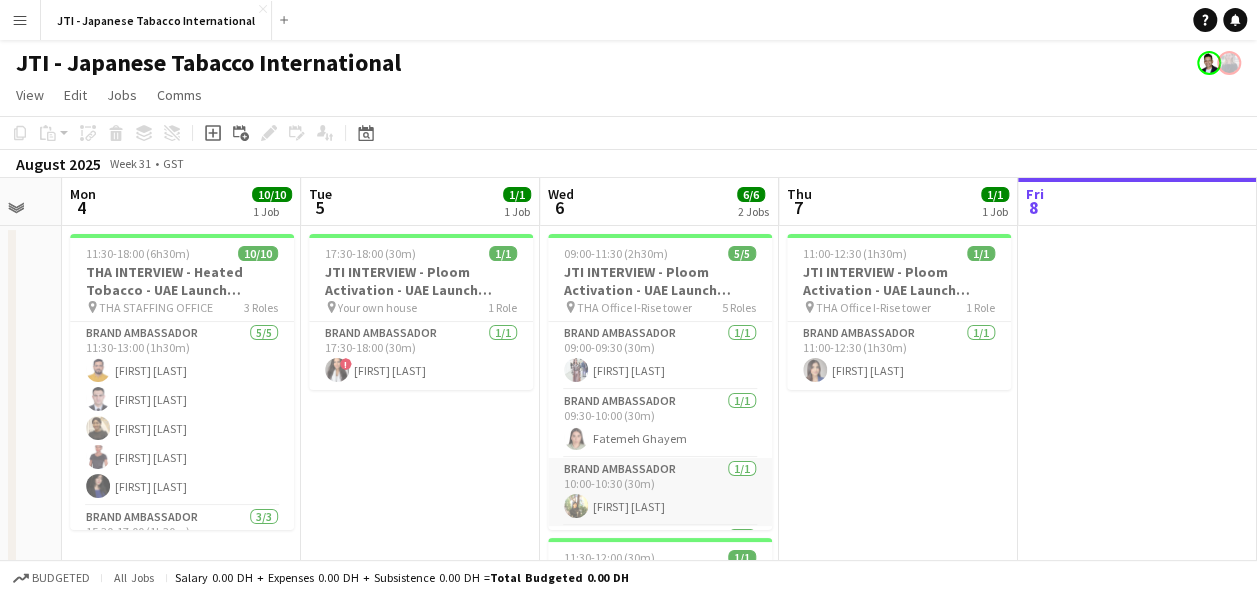 click on "Brand Ambassador    1/1   [HH]:[MM]-[HH]:[MM] (30m)
[FIRST] [LAST]" at bounding box center (660, 492) 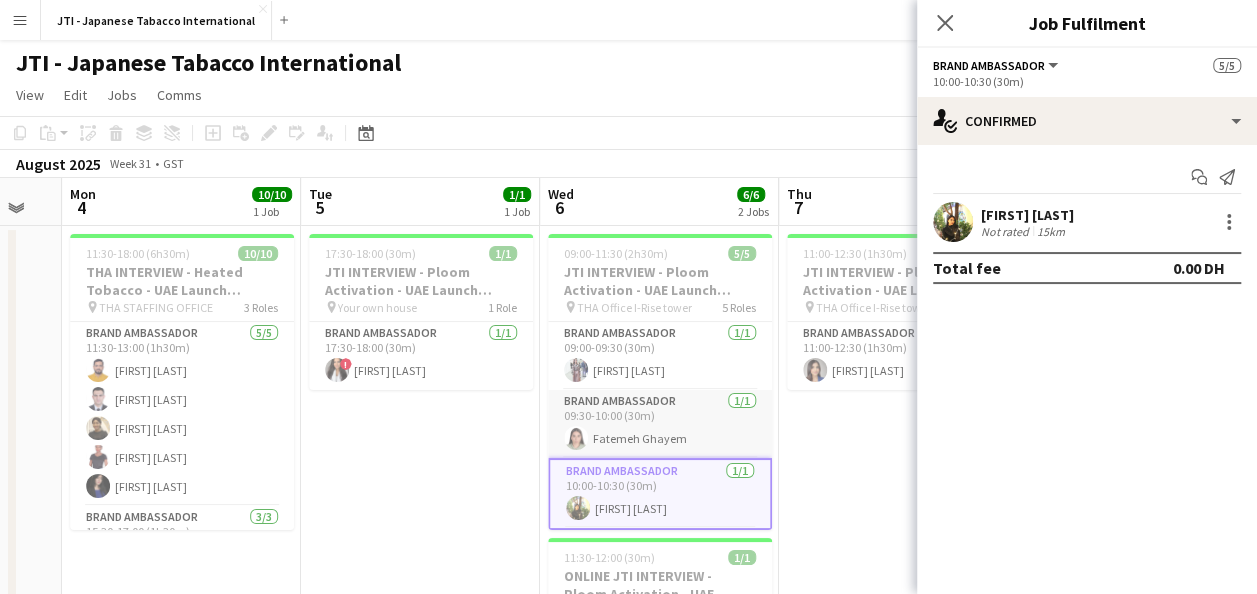 click on "[FIRST]" at bounding box center [660, 424] 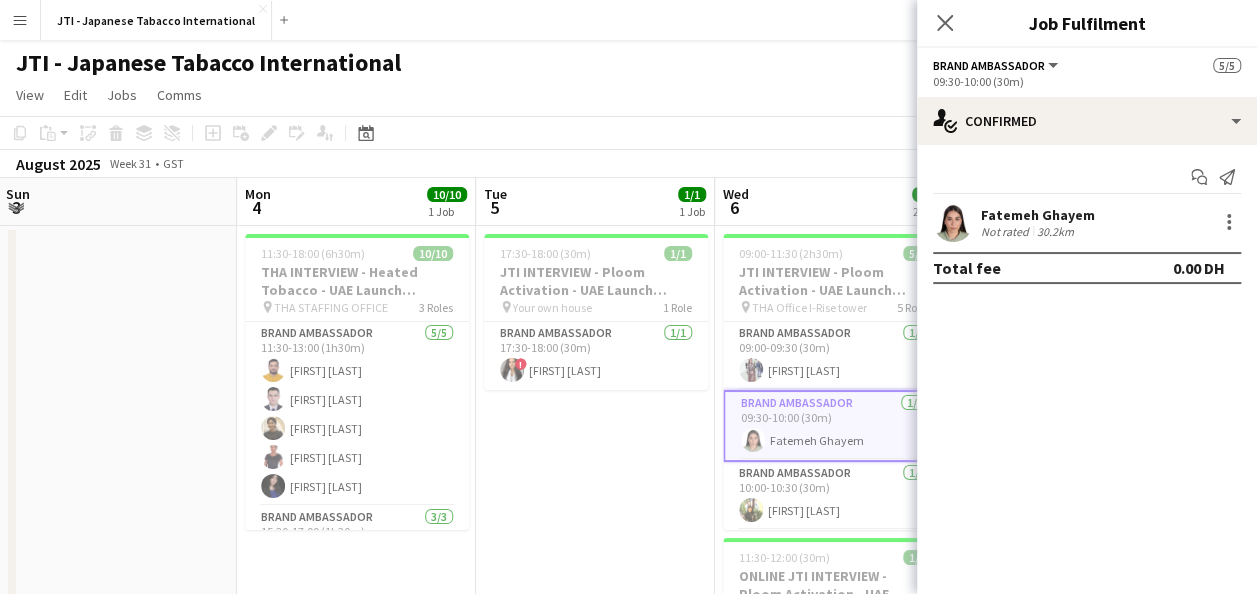 scroll, scrollTop: 0, scrollLeft: 478, axis: horizontal 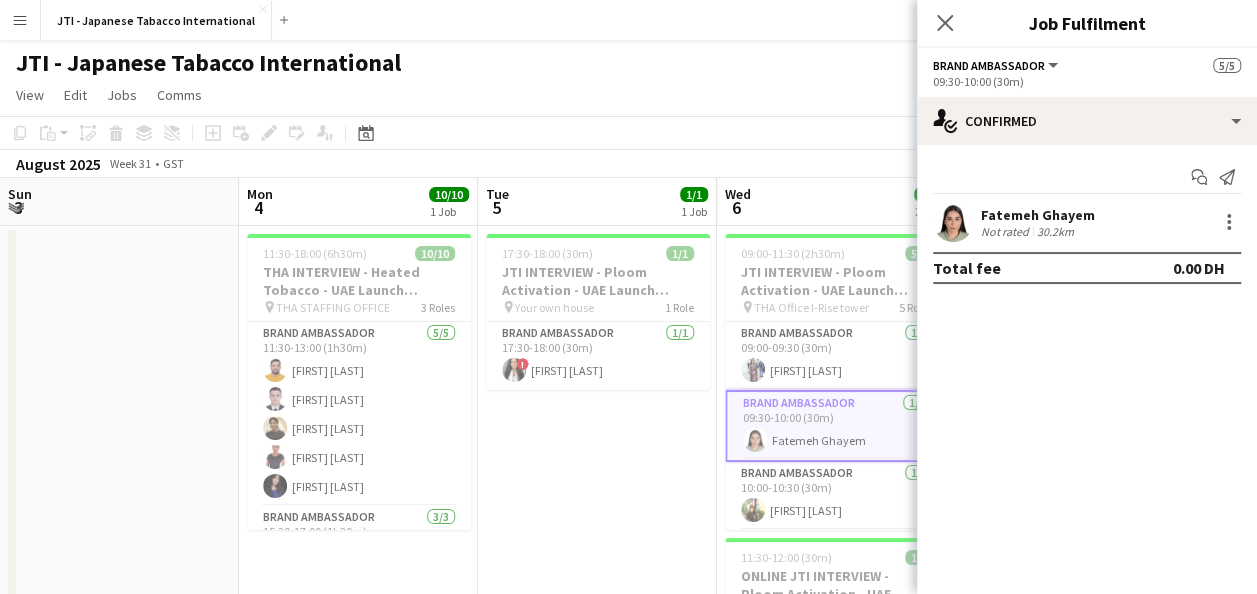 click on "Brand Ambassador    5/5   11:30-13:00 (1h30m)
Adeel Ahmad Omar Abdel Magid Susan Taremwa Glory Osamulu Mary Rose Estrada" at bounding box center [359, 414] 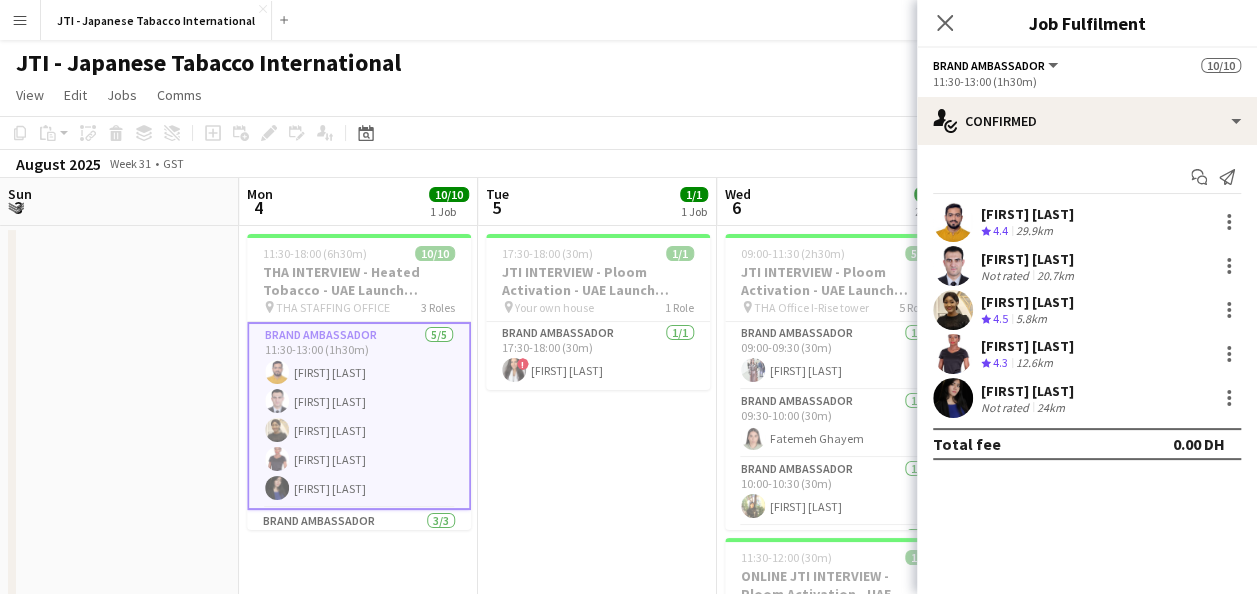 click on "Brand Ambassador    5/5   11:30-13:00 (1h30m)
Adeel Ahmad Omar Abdel Magid Susan Taremwa Glory Osamulu Mary Rose Estrada" at bounding box center [359, 416] 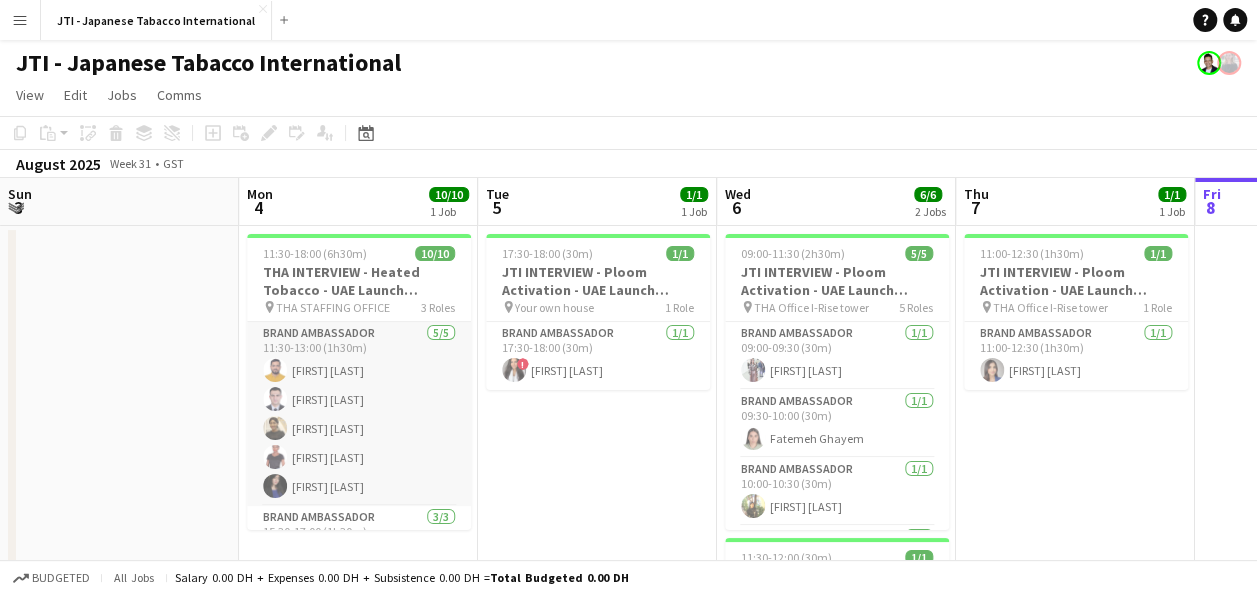 click on "Brand Ambassador    5/5   11:30-13:00 (1h30m)
Adeel Ahmad Omar Abdel Magid Susan Taremwa Glory Osamulu Mary Rose Estrada" at bounding box center (359, 414) 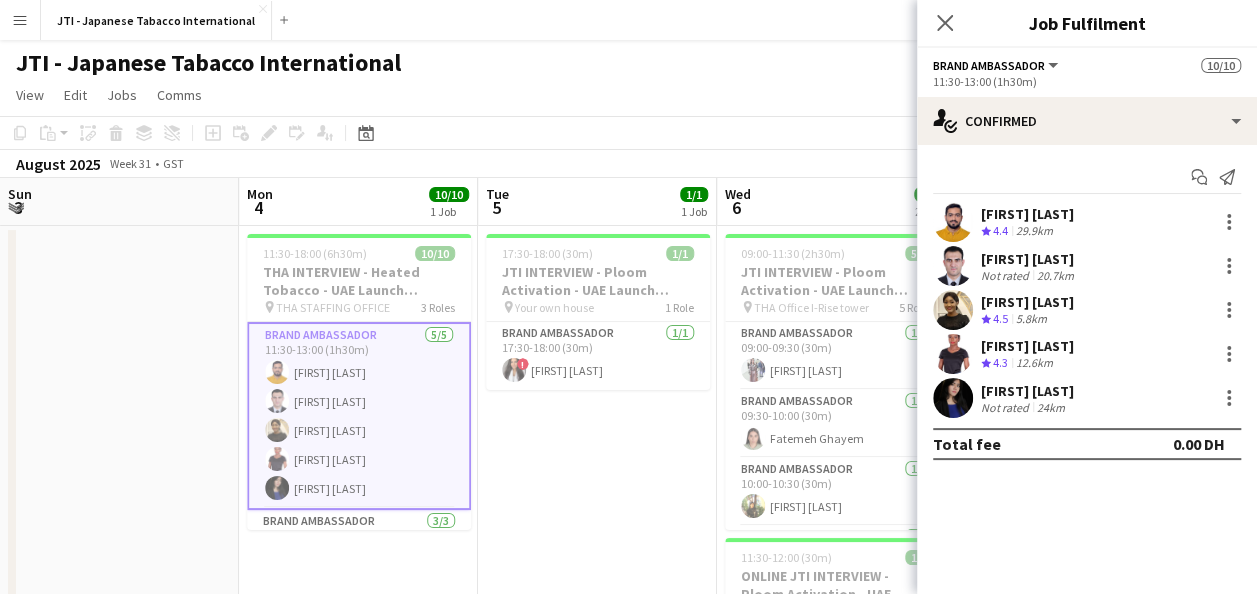 click on "[FIRST] [LAST]" at bounding box center [1029, 259] 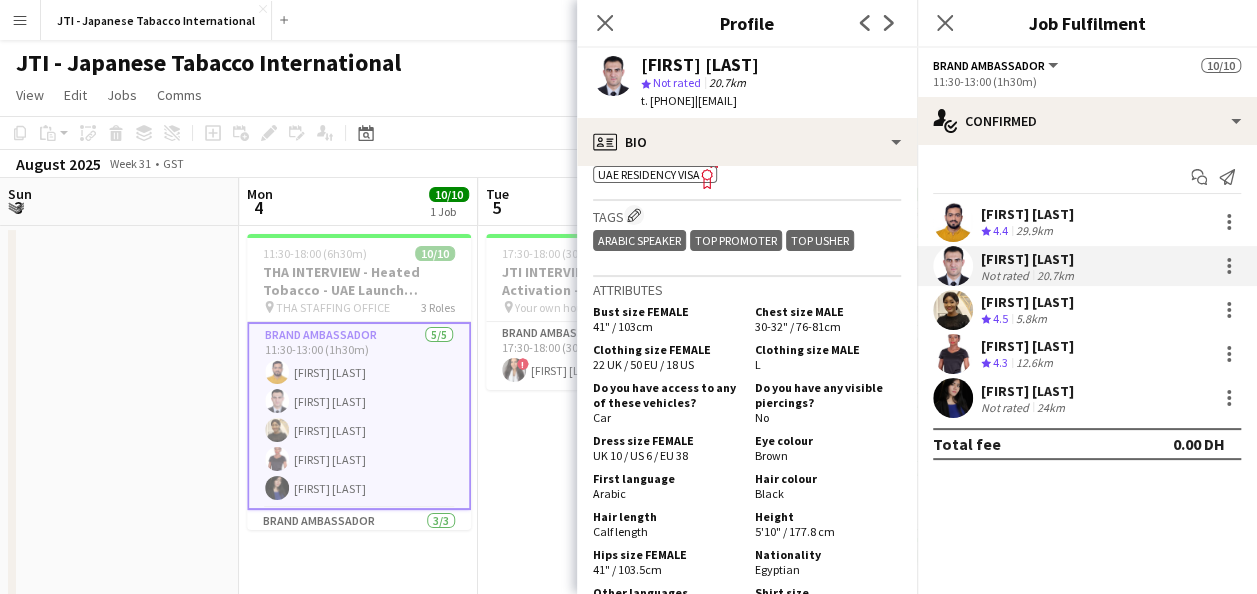 scroll, scrollTop: 1042, scrollLeft: 0, axis: vertical 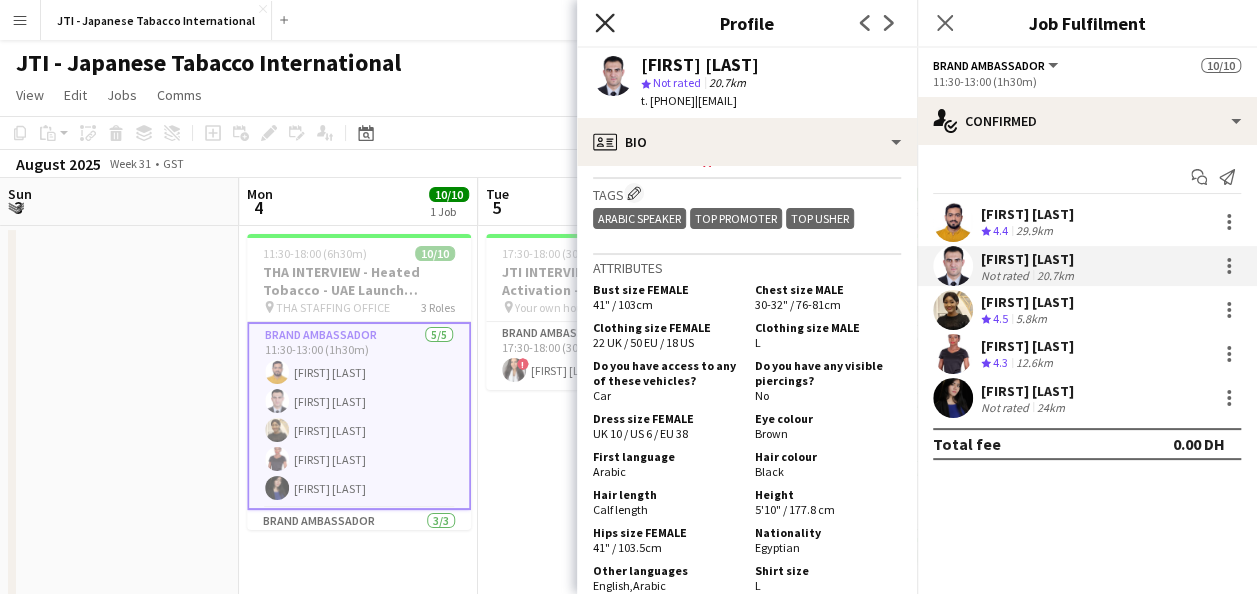 click on "Close pop-in" 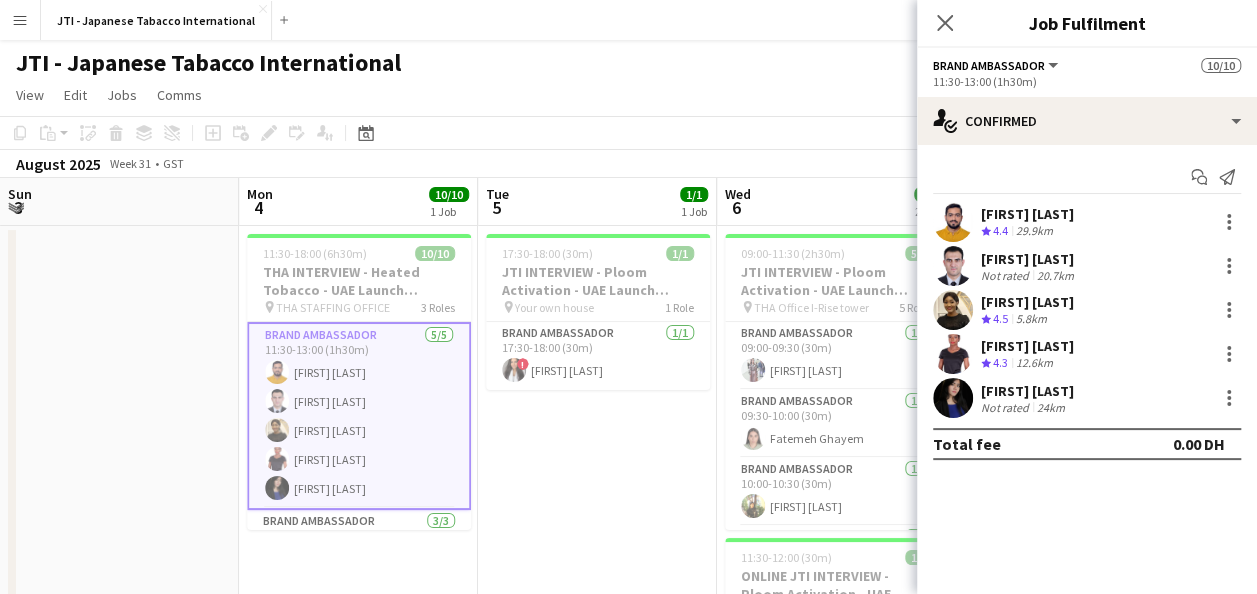 click on "Brand Ambassador    5/5   11:30-13:00 (1h30m)
Adeel Ahmad Omar Abdel Magid Susan Taremwa Glory Osamulu Mary Rose Estrada" at bounding box center [359, 416] 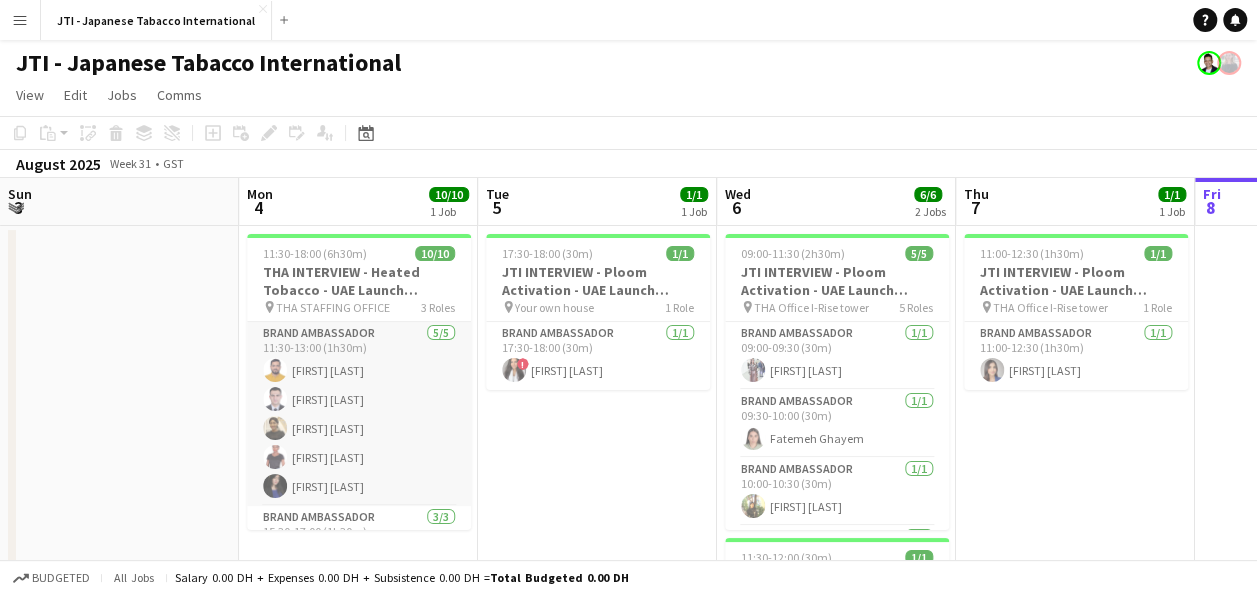 click on "Brand Ambassador    5/5   11:30-13:00 (1h30m)
Adeel Ahmad Omar Abdel Magid Susan Taremwa Glory Osamulu Mary Rose Estrada" at bounding box center (359, 414) 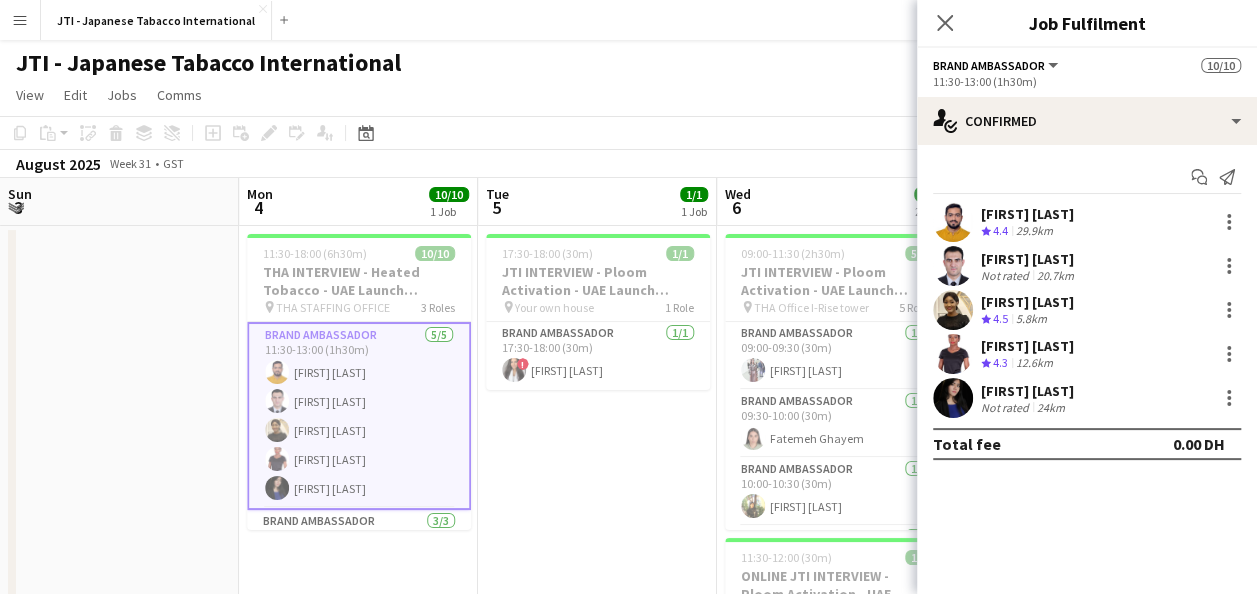 click on "[FIRST] [LAST]" at bounding box center (1027, 302) 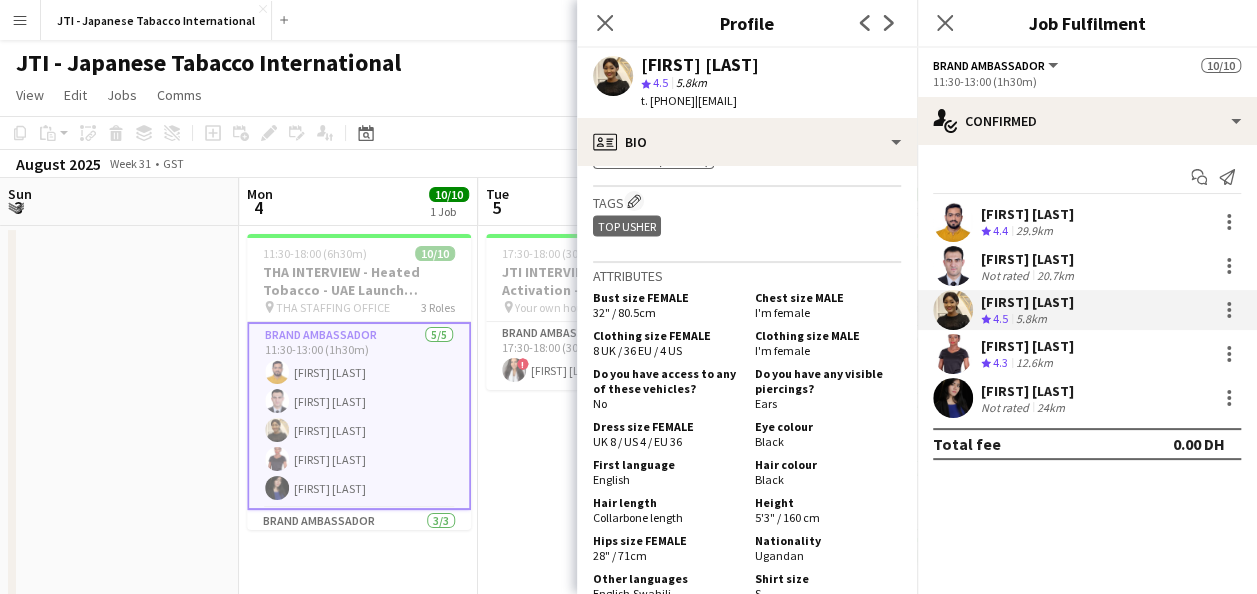 scroll, scrollTop: 2095, scrollLeft: 0, axis: vertical 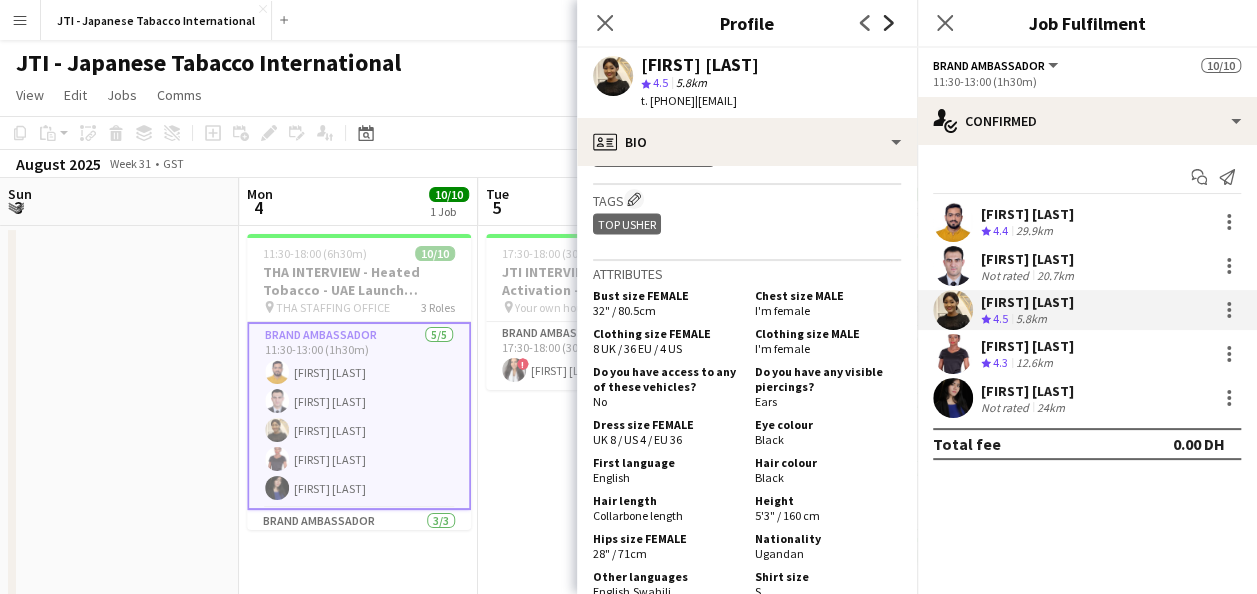 click on "Next" 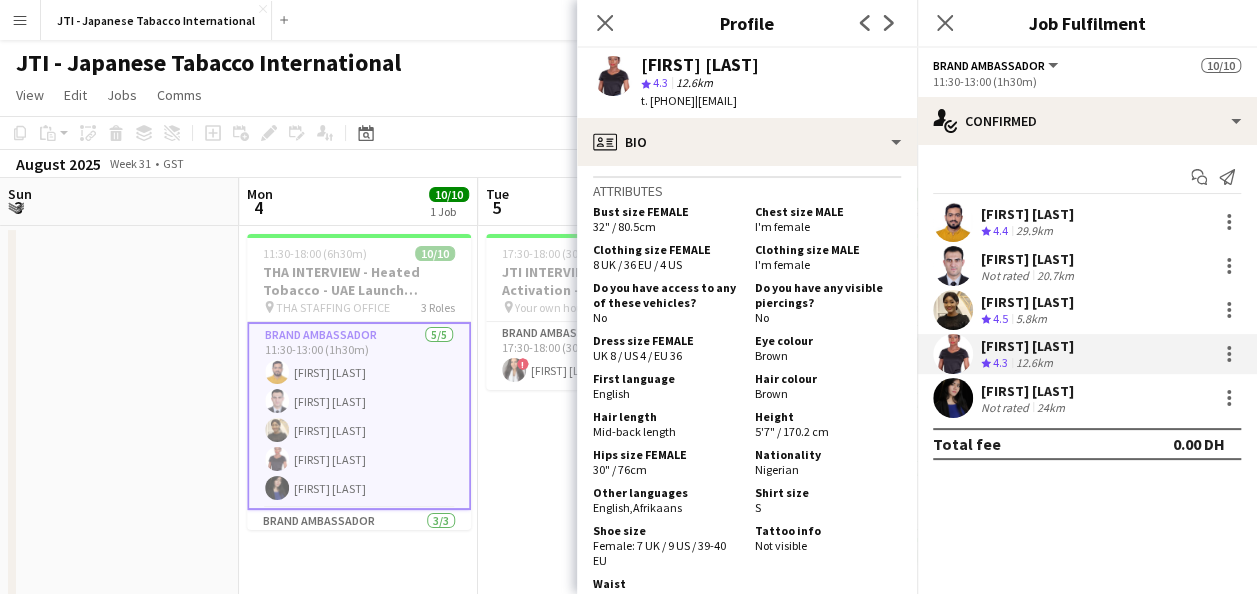 scroll, scrollTop: 2014, scrollLeft: 0, axis: vertical 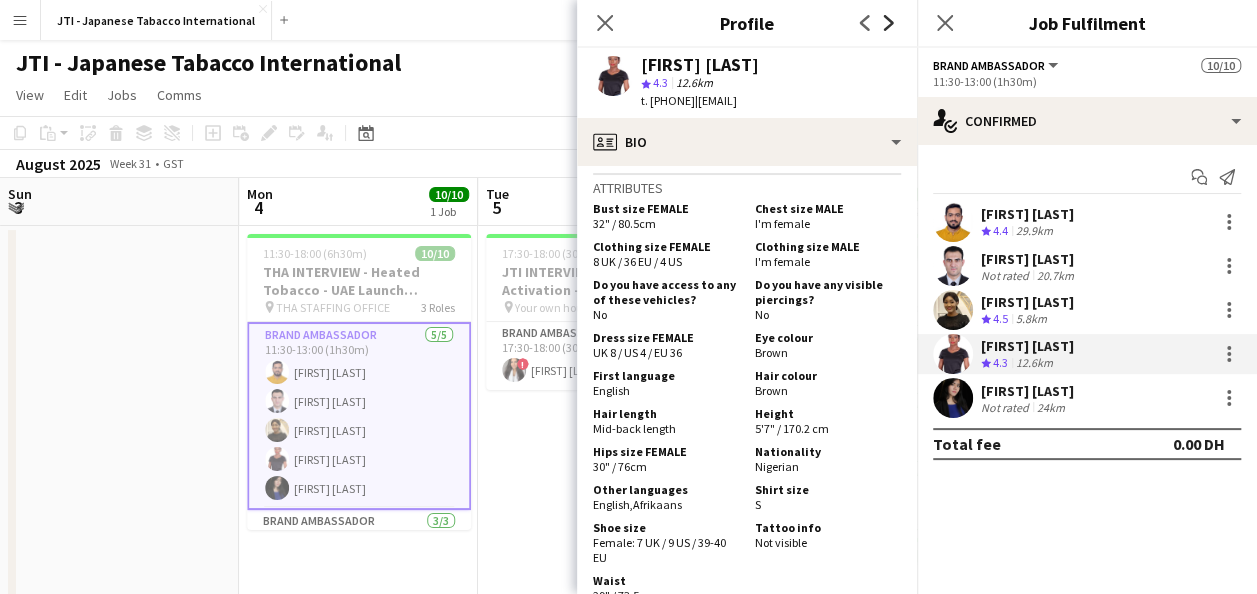 click on "Next" 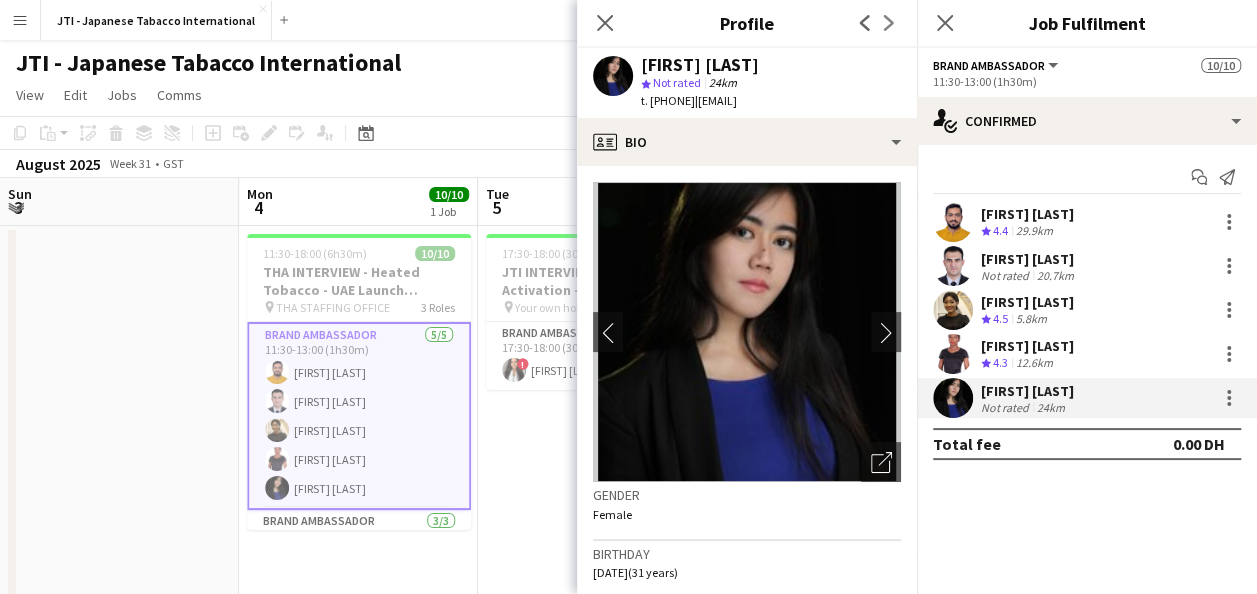 click on "Previous
Next" 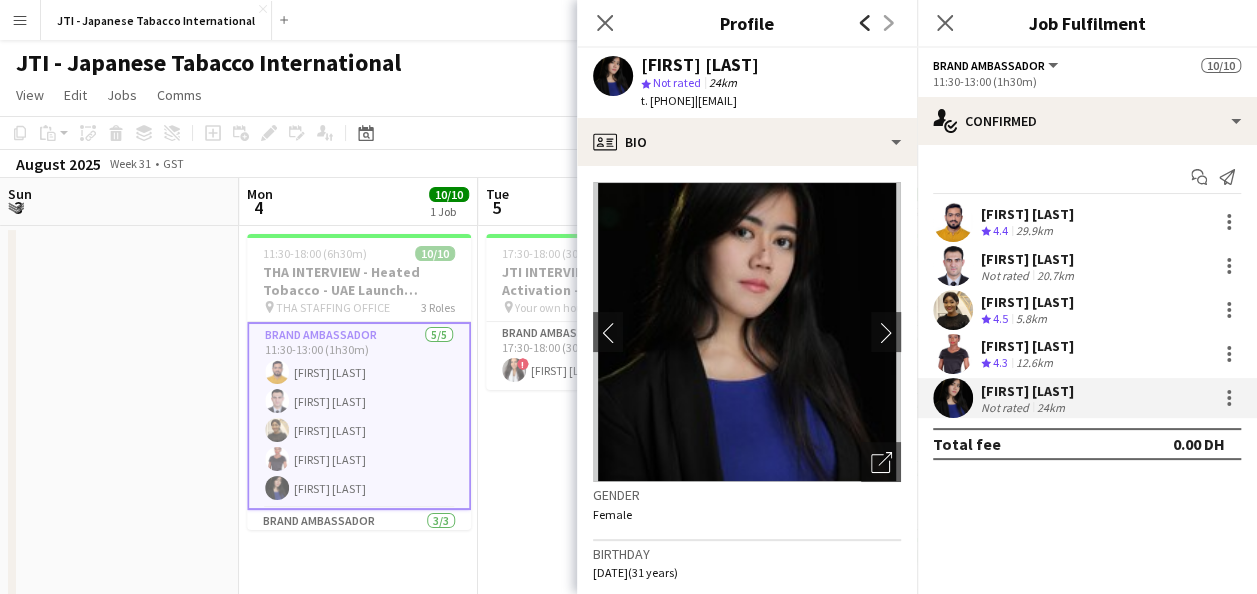 click on "Previous" 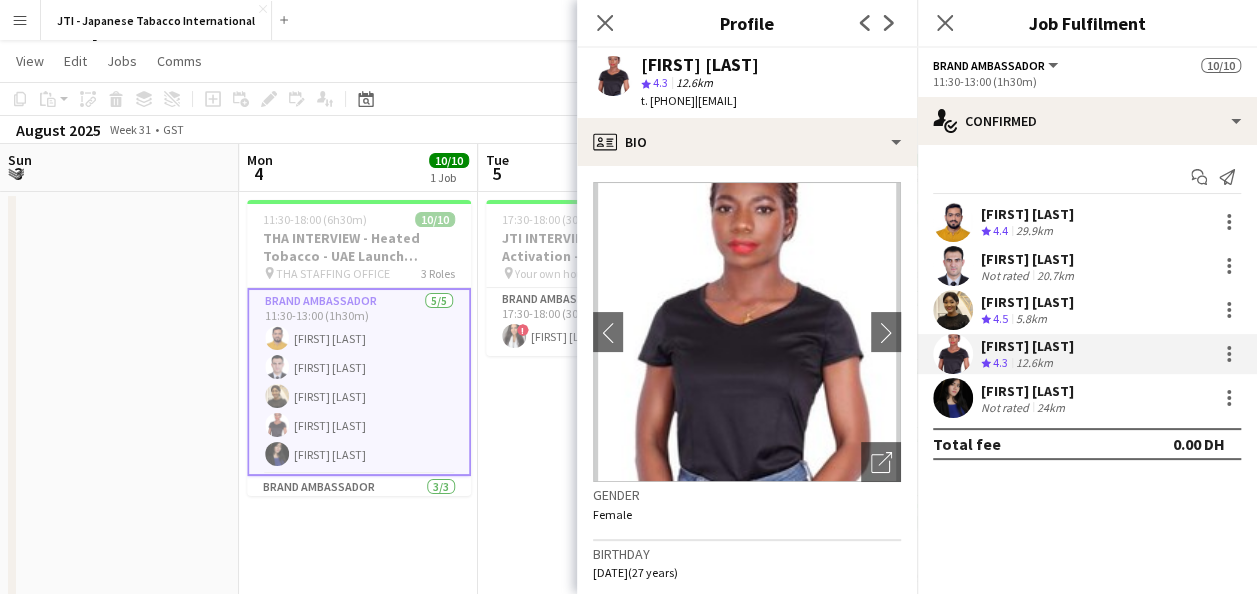 scroll, scrollTop: 36, scrollLeft: 0, axis: vertical 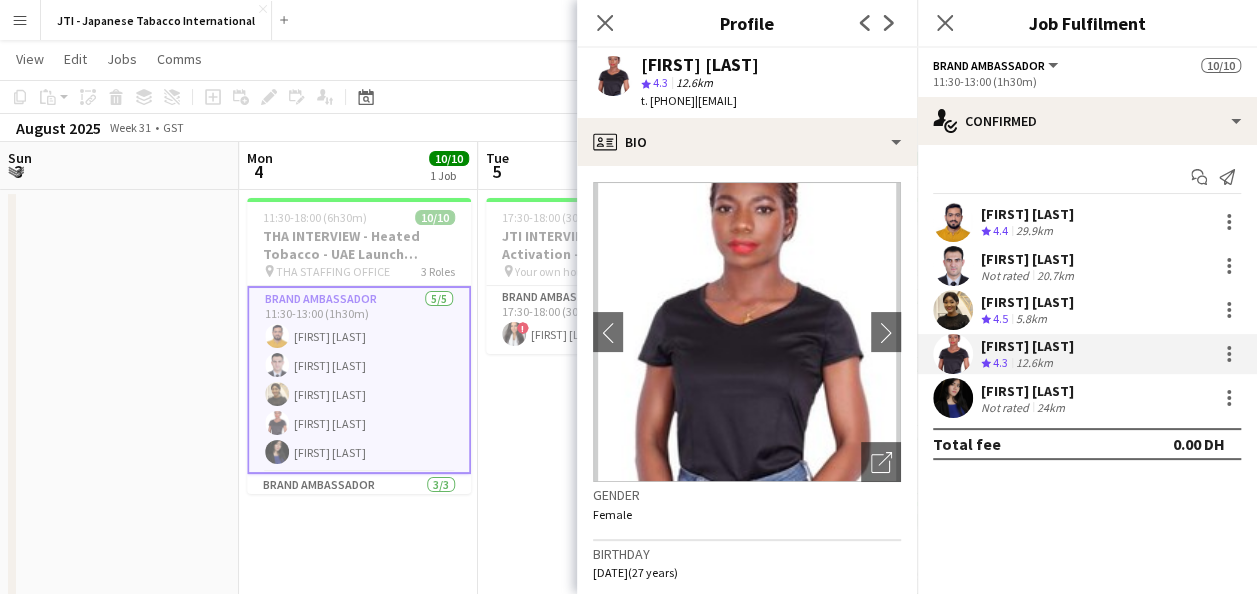 click on "[TIME]-[TIME]    [NUMBER]/[NUMBER]  [EVENT] - [PROGRAM]
pin
[LOCATION]   [NUMBER] Role   Brand Ambassador    [NUMBER]/[NUMBER]  [TIME]-[TIME]
! [FIRST] [LAST]" at bounding box center (597, 445) 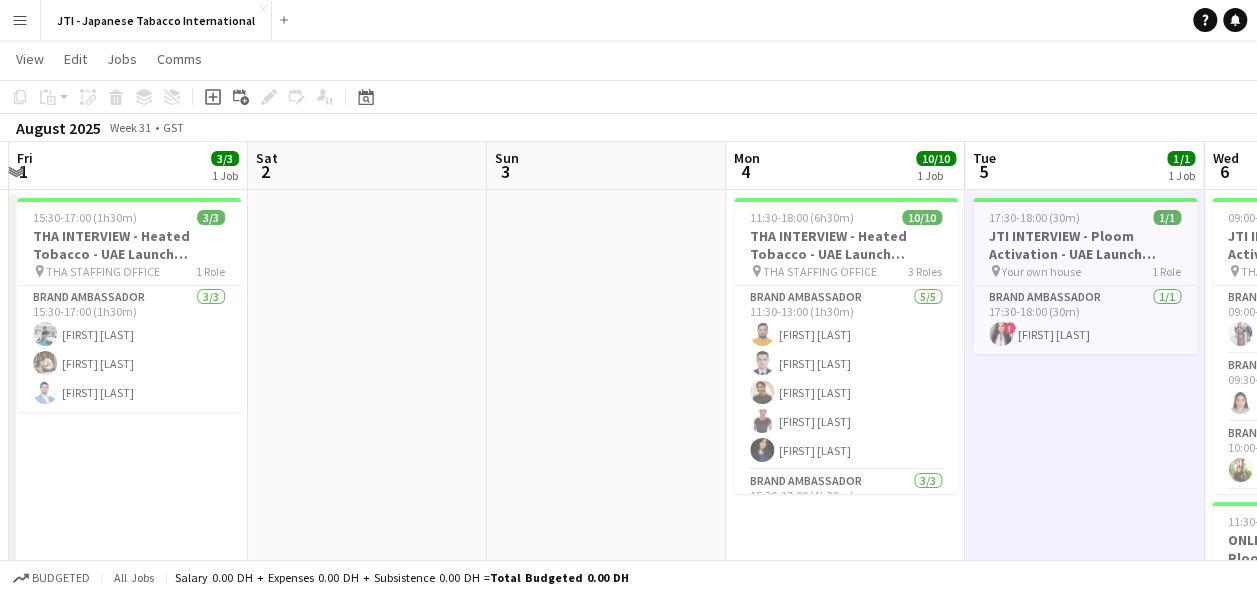 scroll, scrollTop: 0, scrollLeft: 709, axis: horizontal 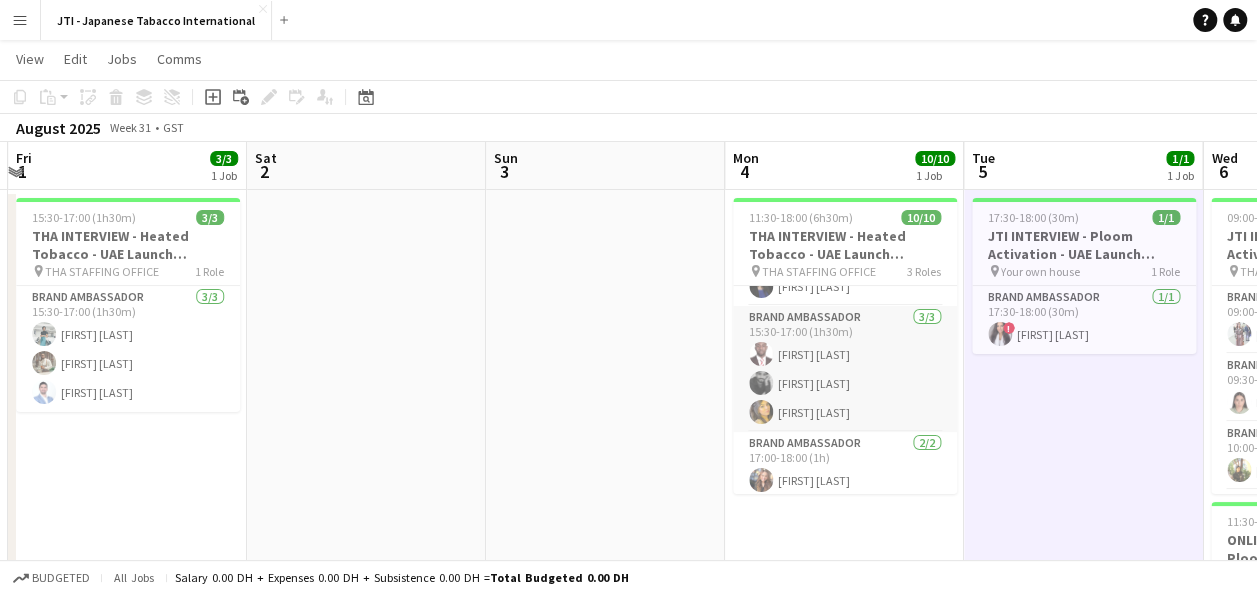 click on "[FIRST] [FIRST] [FIRST]" at bounding box center (845, 369) 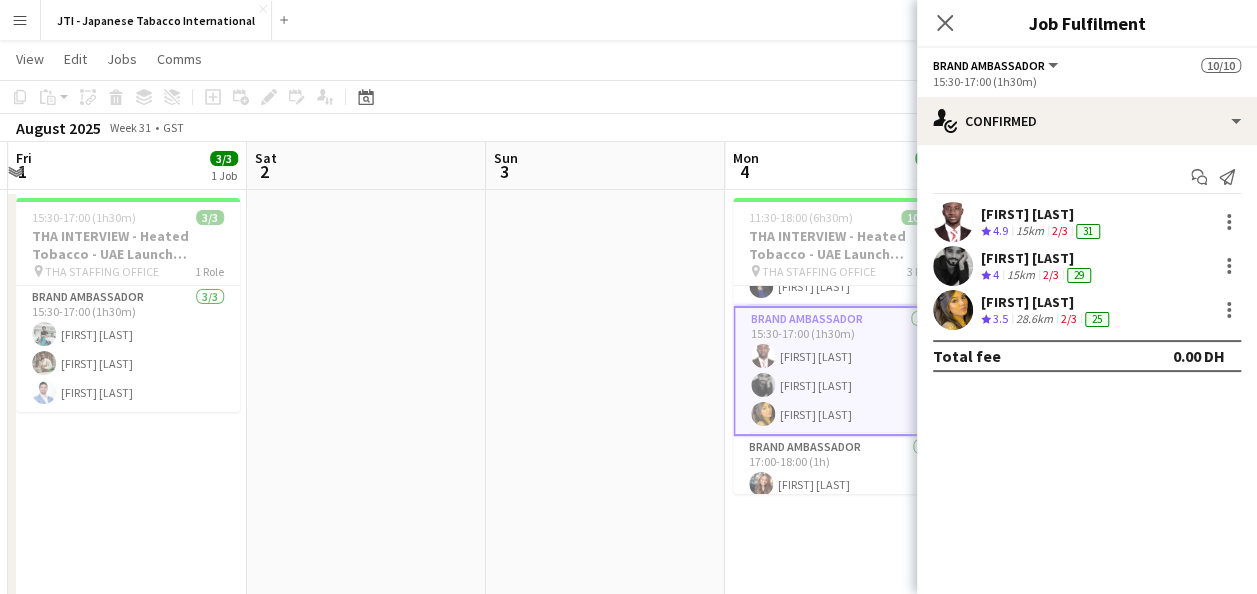 click on "[FIRST] [LAST]" at bounding box center (1042, 214) 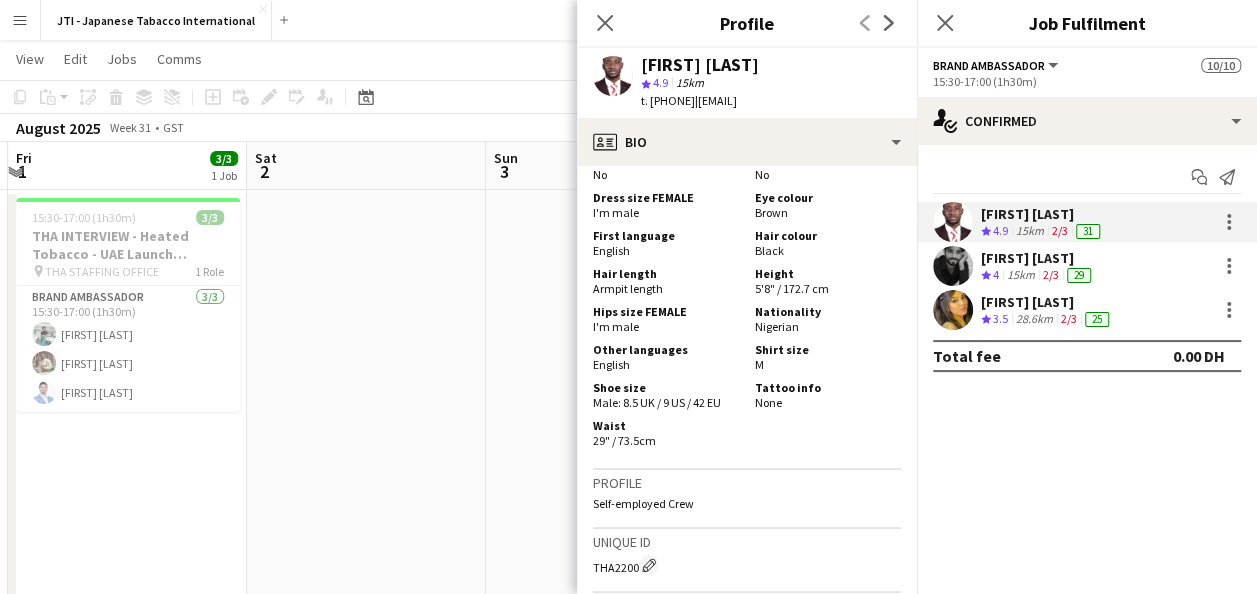 scroll, scrollTop: 1267, scrollLeft: 0, axis: vertical 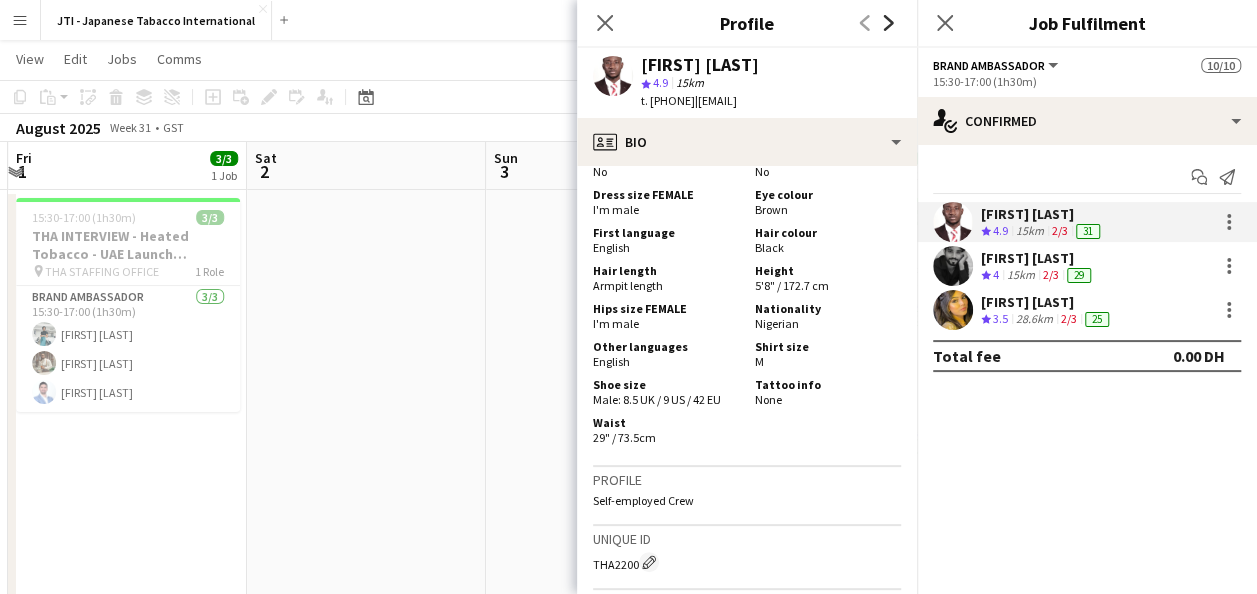 click on "Next" 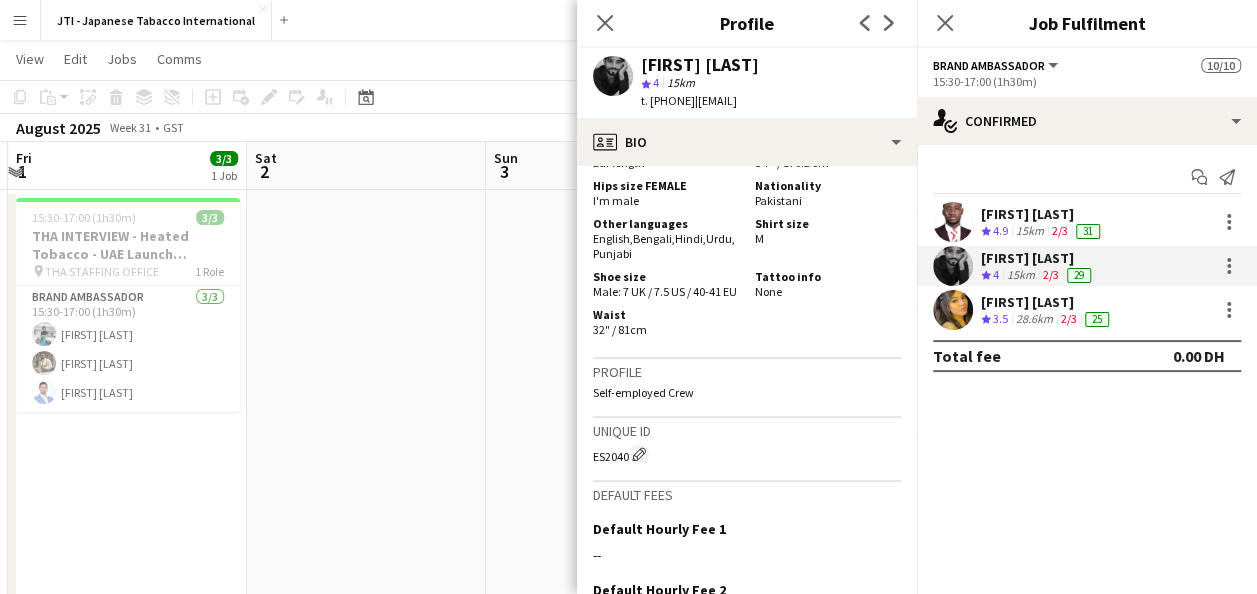 scroll, scrollTop: 1371, scrollLeft: 0, axis: vertical 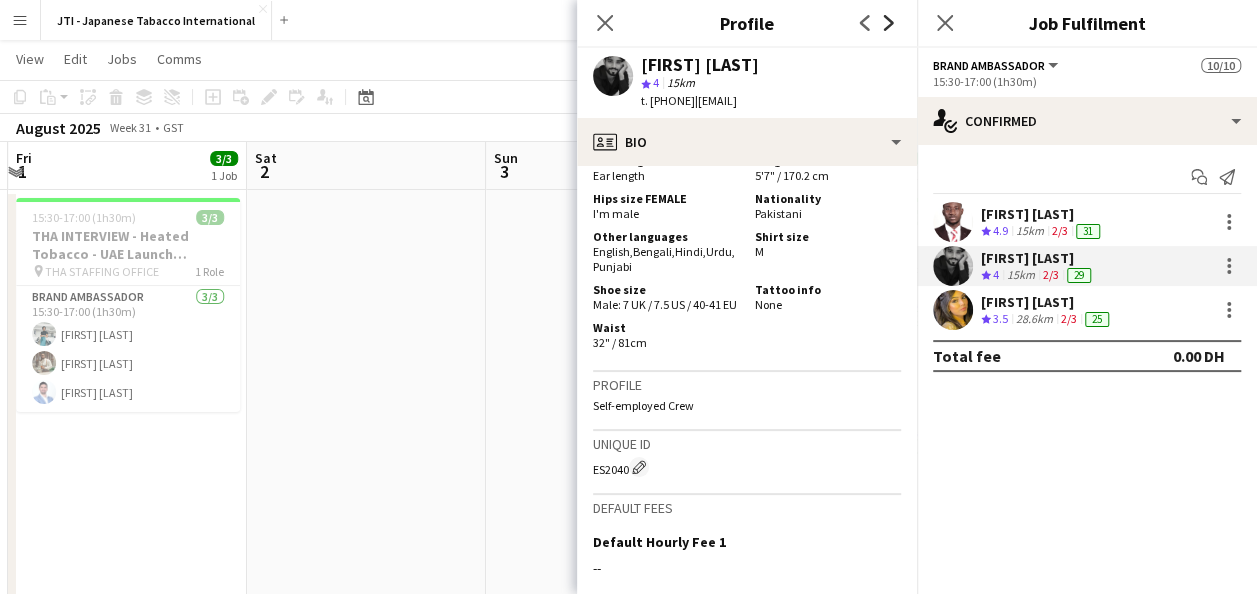 click 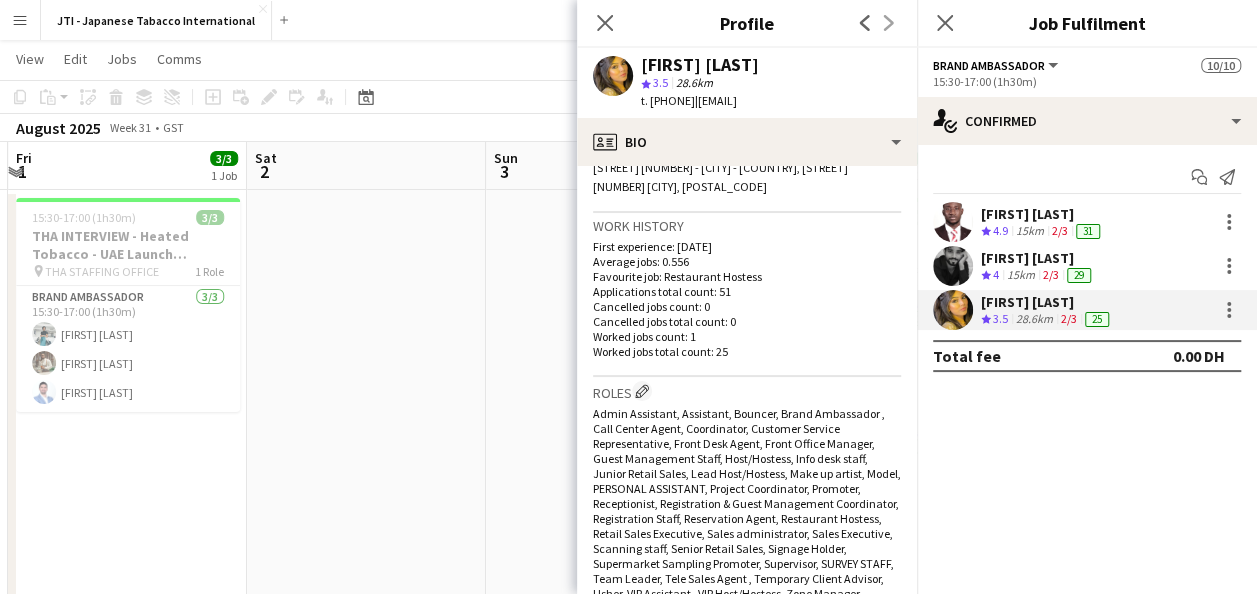 scroll, scrollTop: 381, scrollLeft: 0, axis: vertical 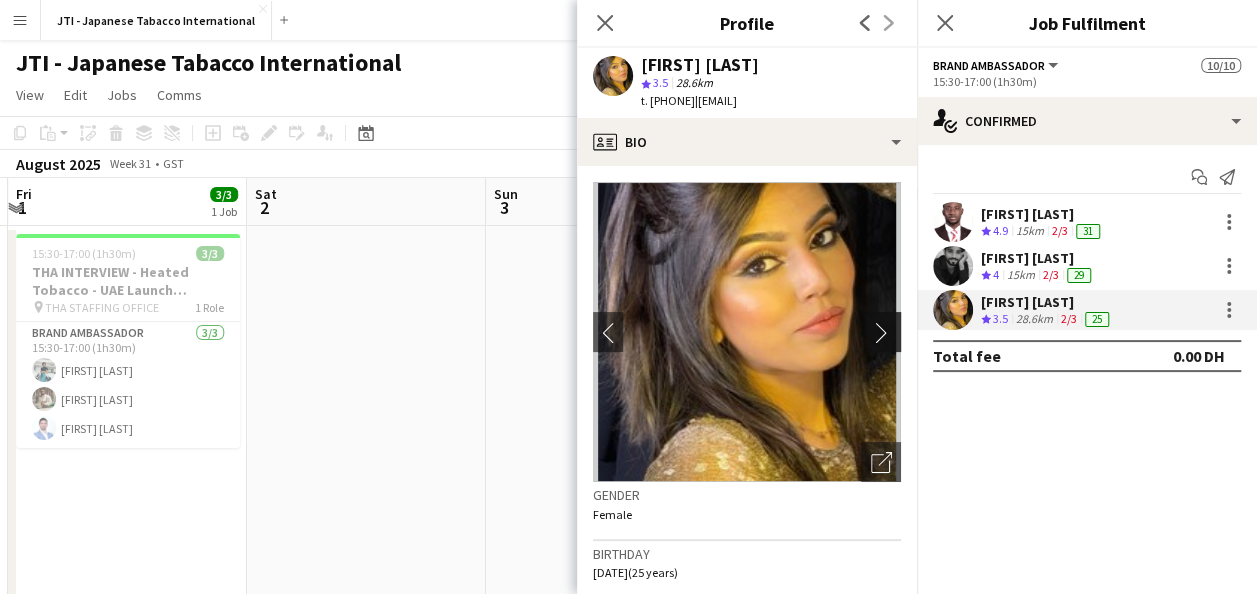 click on "chevron-right" 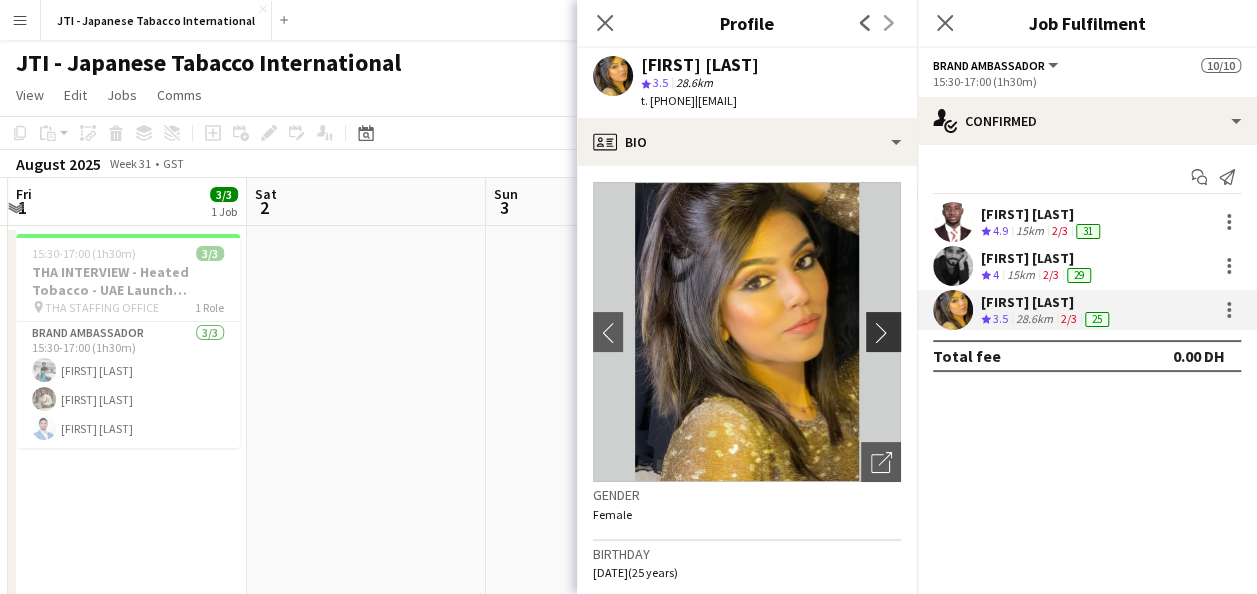 click on "chevron-right" 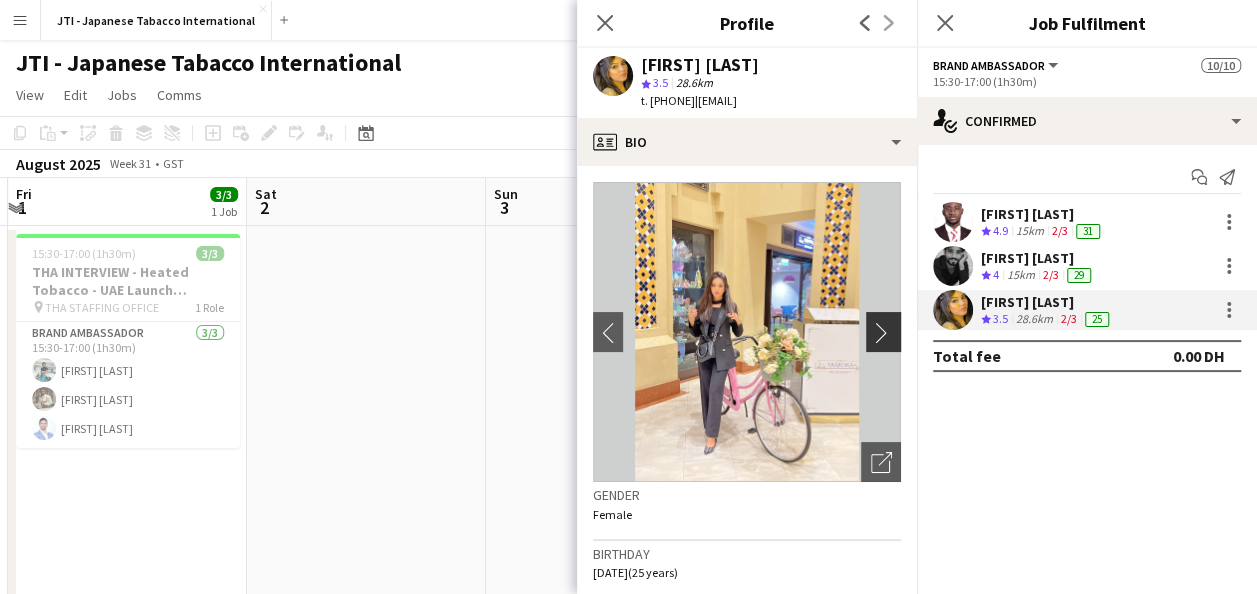 click on "chevron-right" 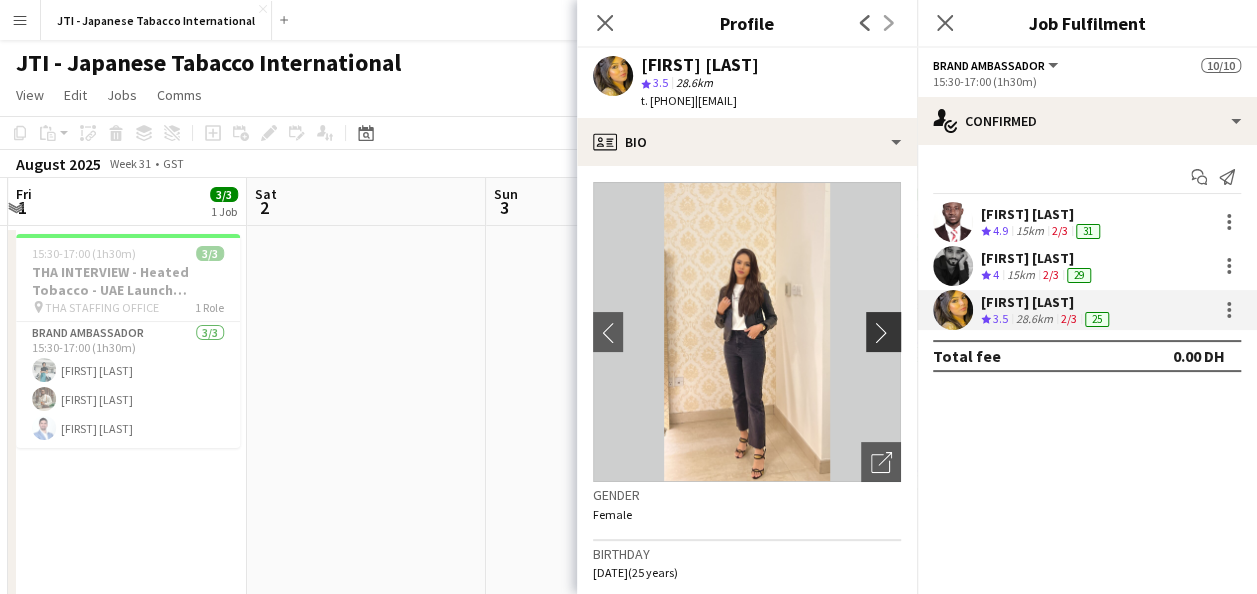 click on "chevron-right" 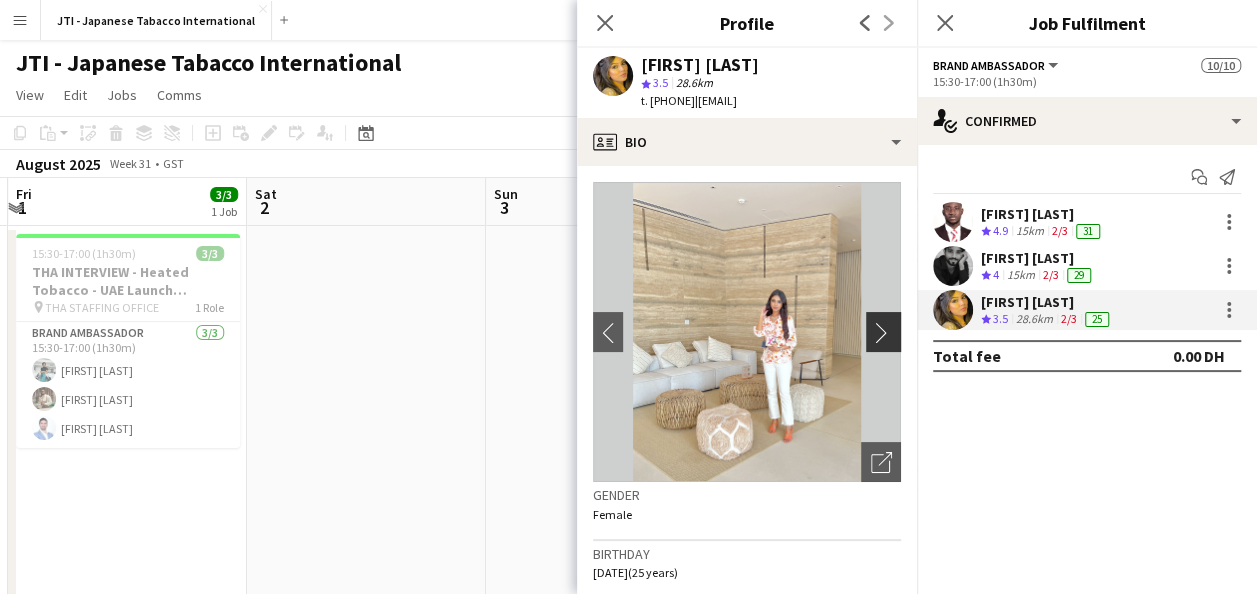 type 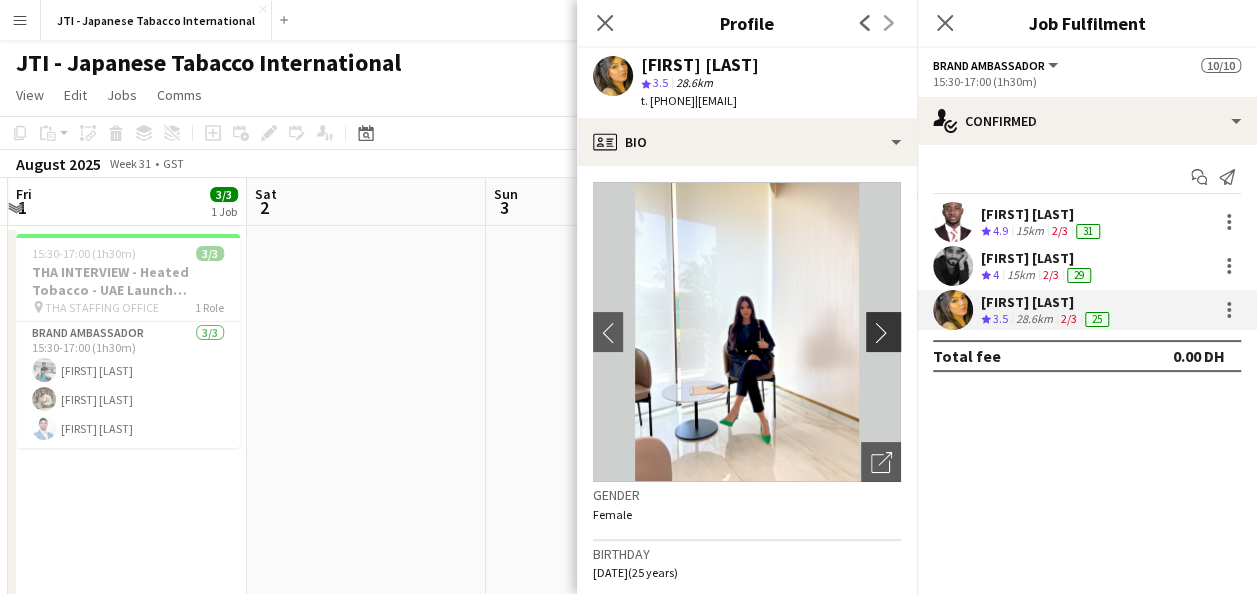 click on "chevron-right" 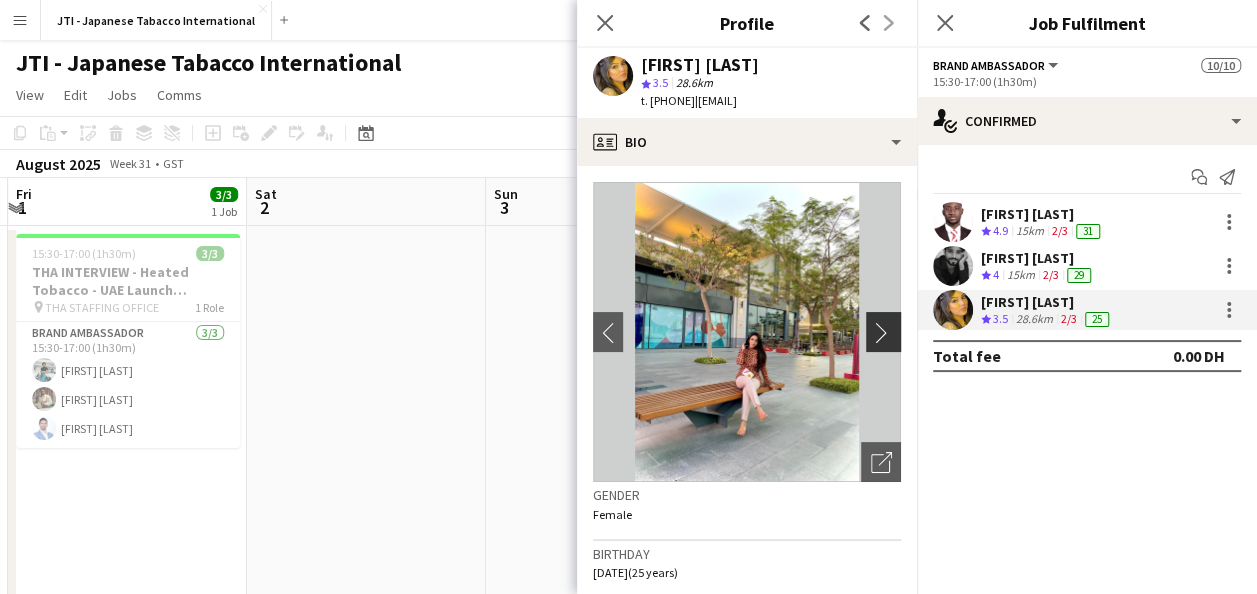 click on "chevron-right" 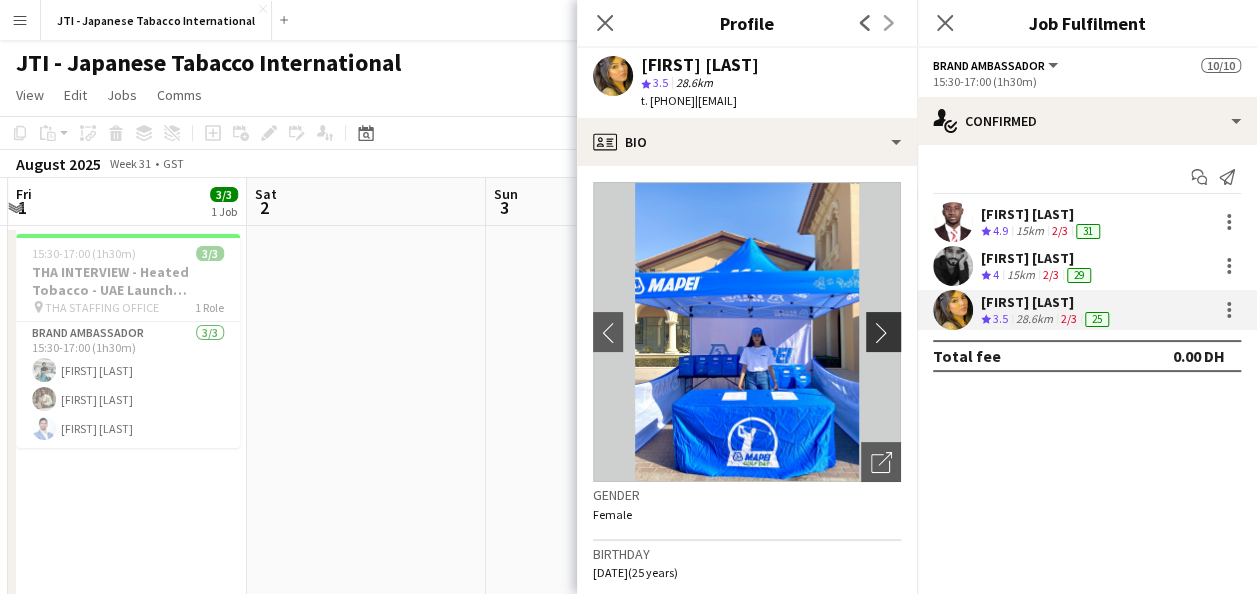 click on "chevron-right" 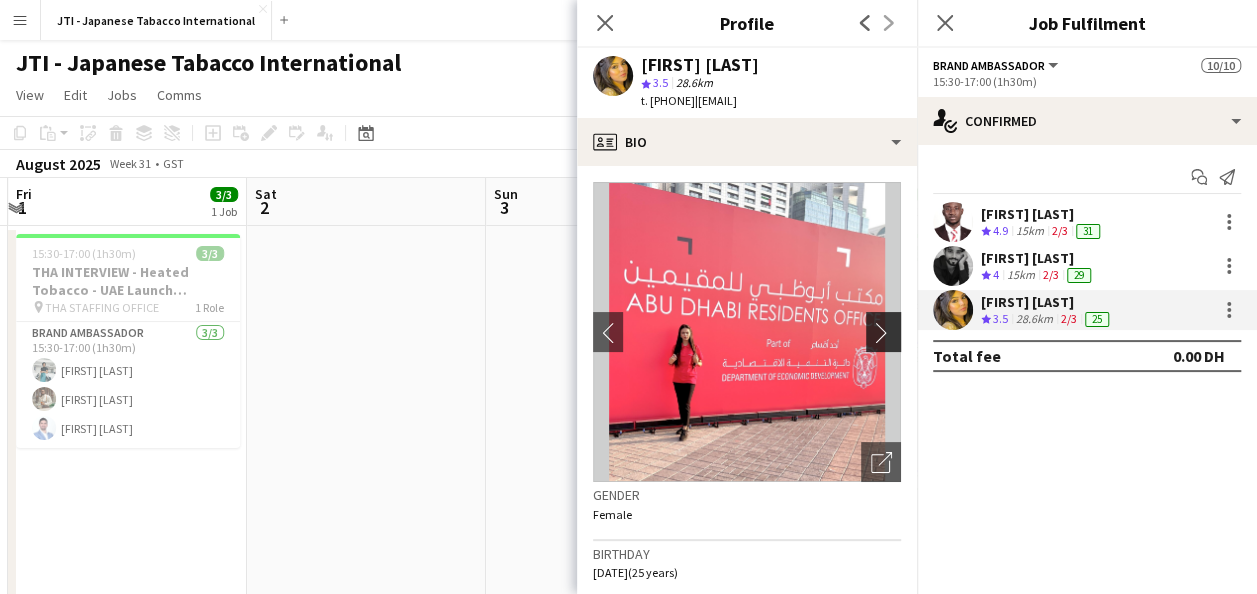 click on "chevron-right" 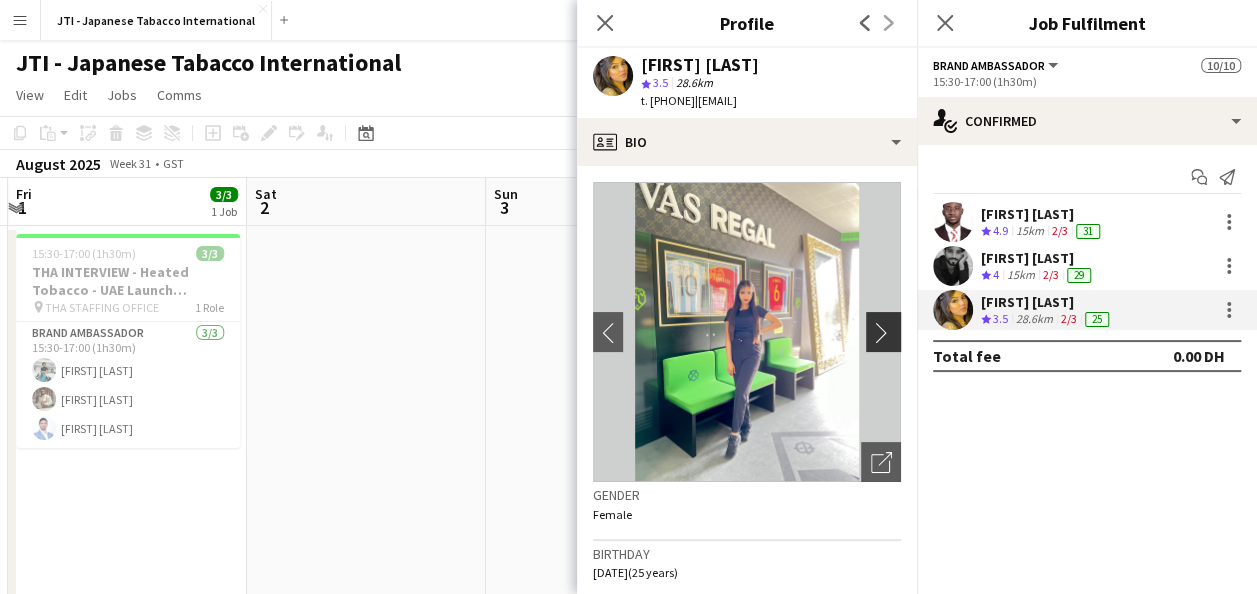 click on "chevron-right" 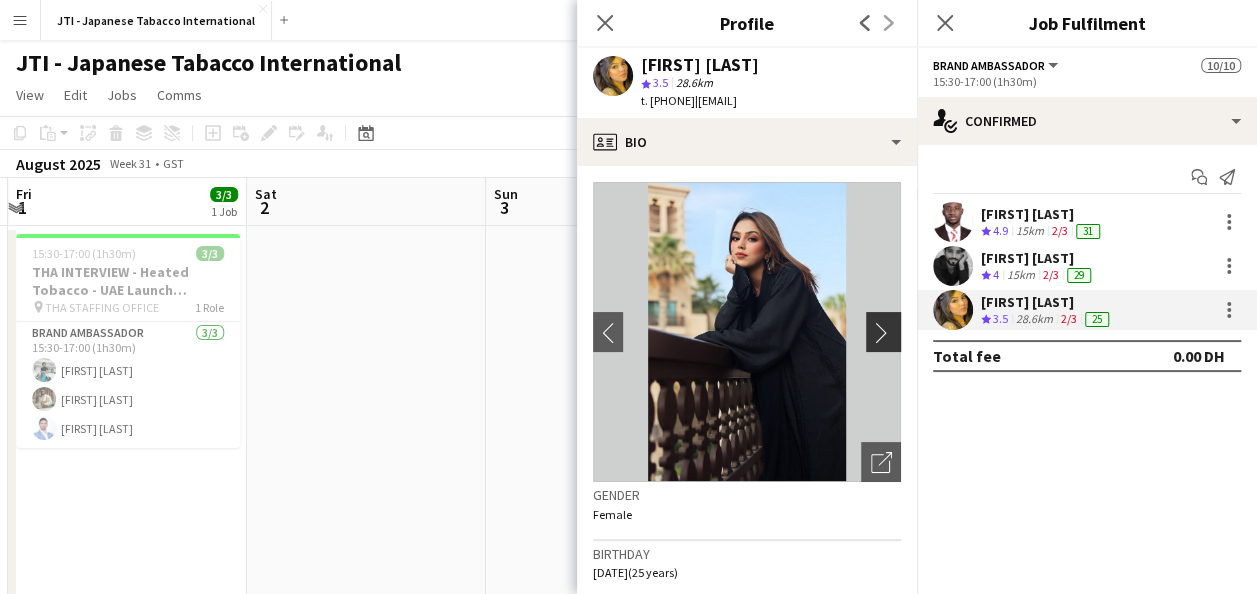 click on "chevron-right" 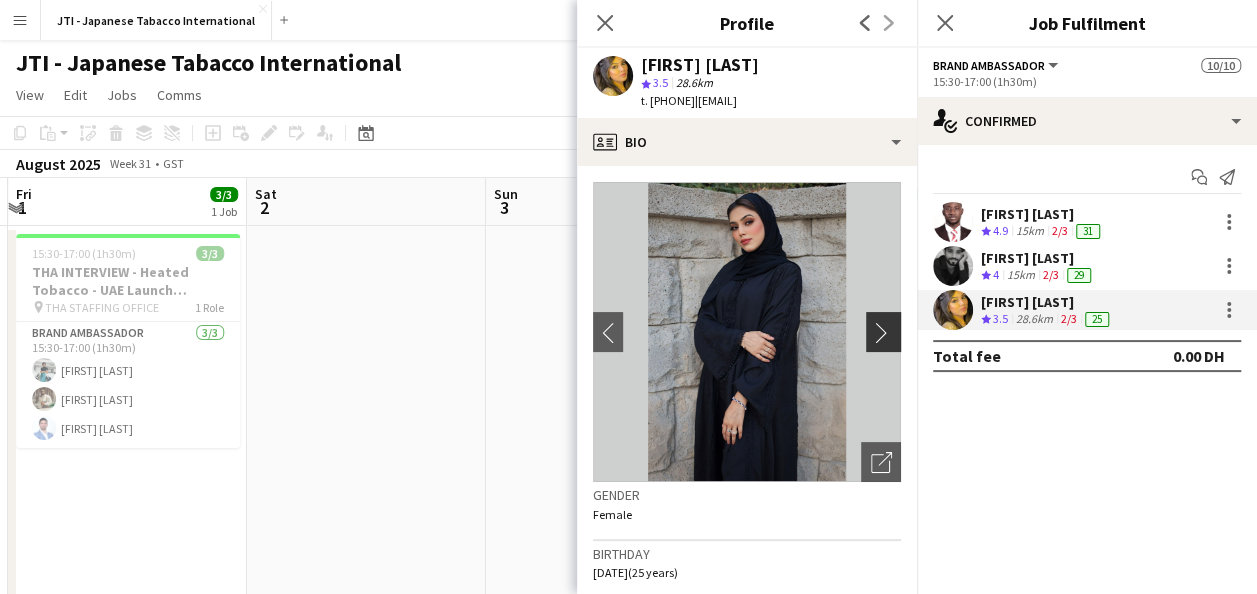 click on "chevron-right" 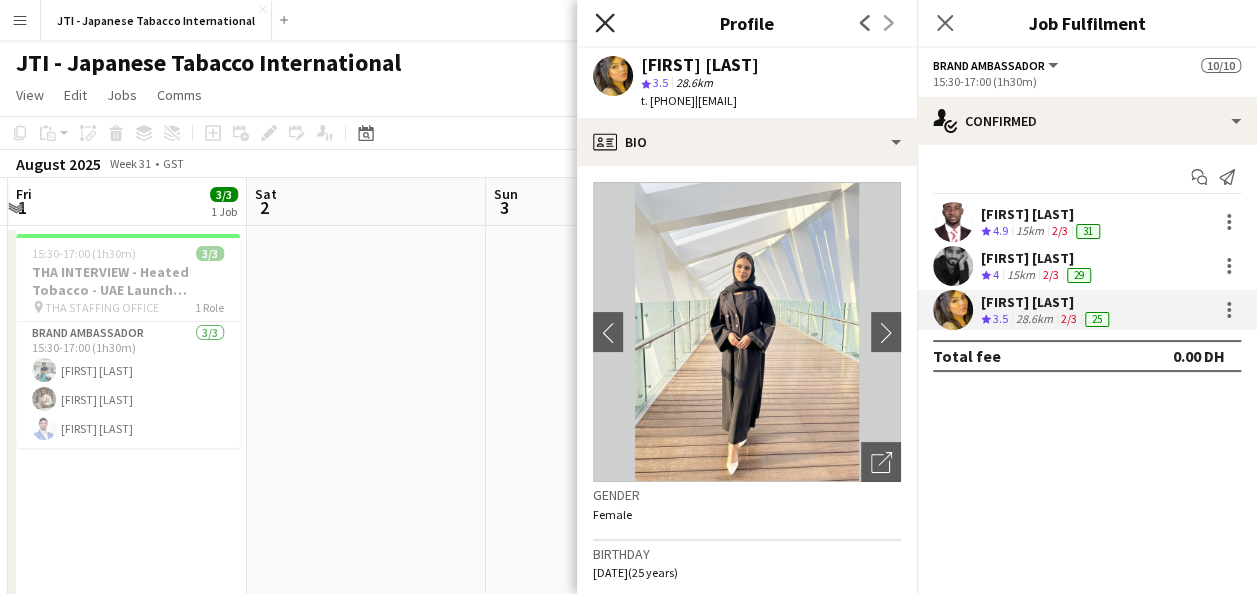 click 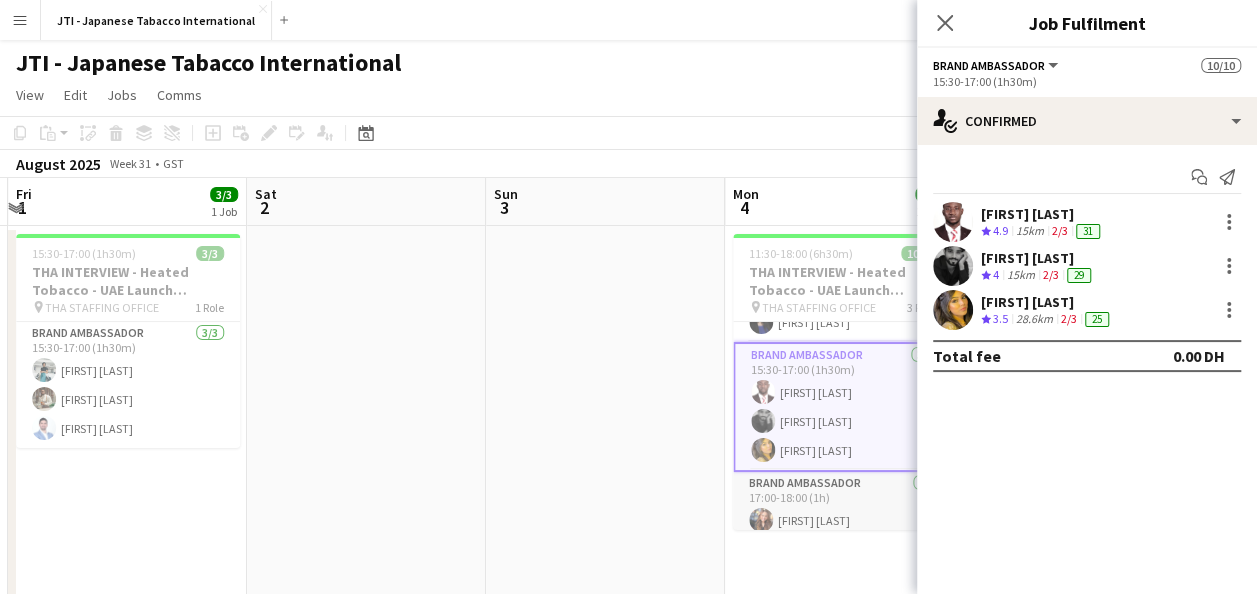 click on "[FIRST] [FIRST] [LAST] [FIRST] [LAST]" at bounding box center [845, 520] 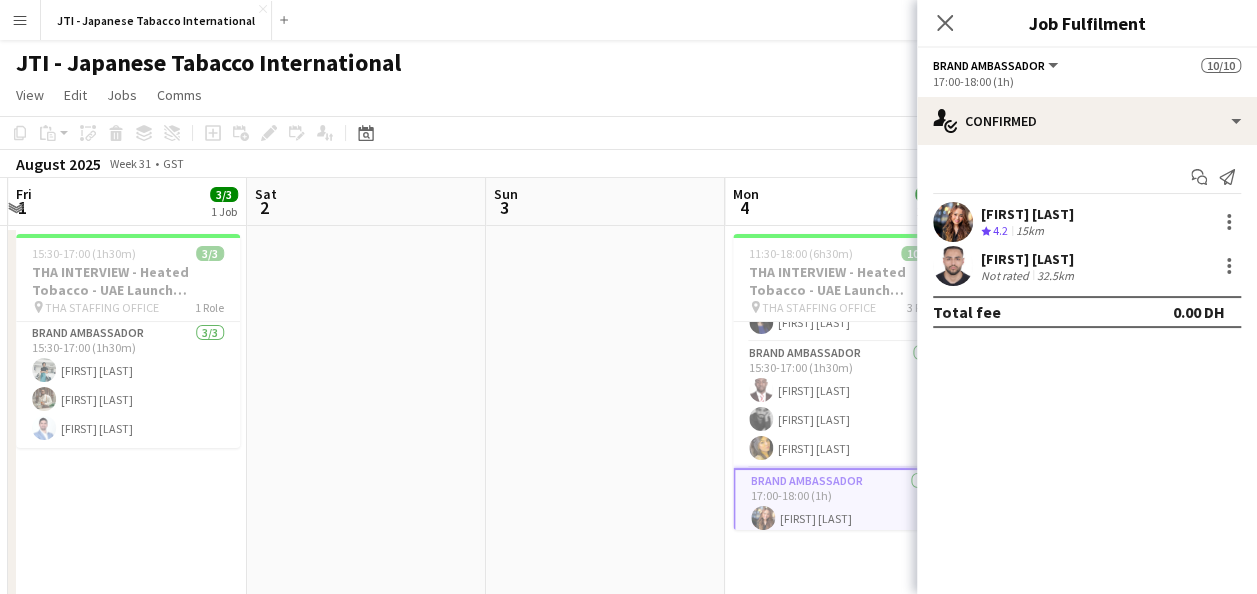click on "32.5km" at bounding box center [1055, 275] 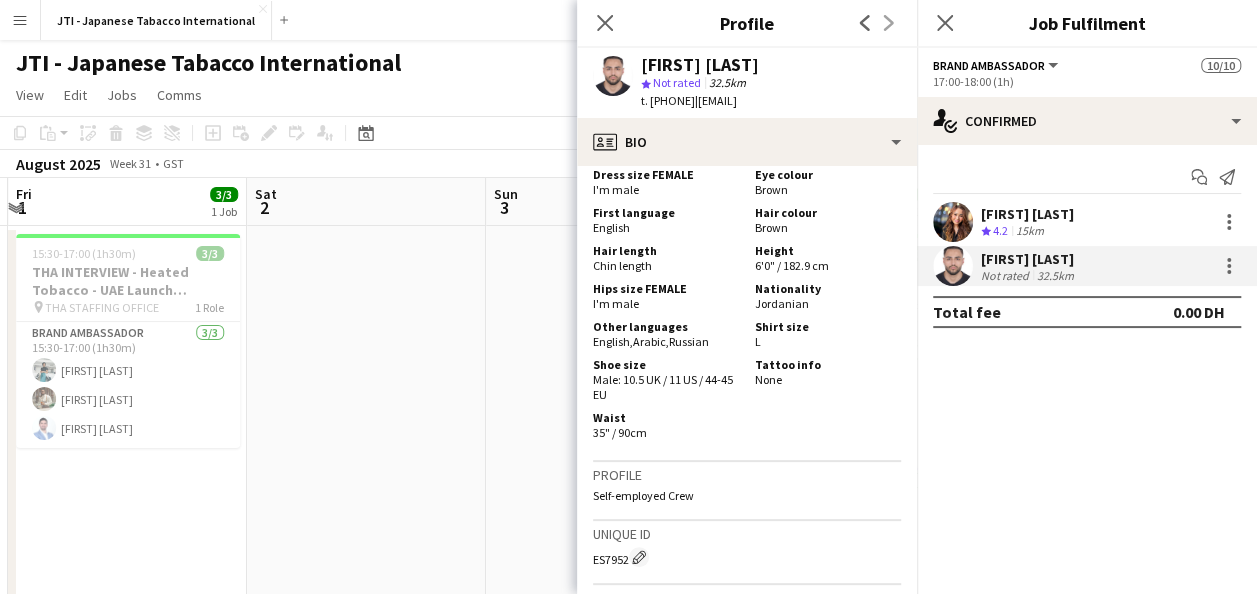 scroll, scrollTop: 1820, scrollLeft: 0, axis: vertical 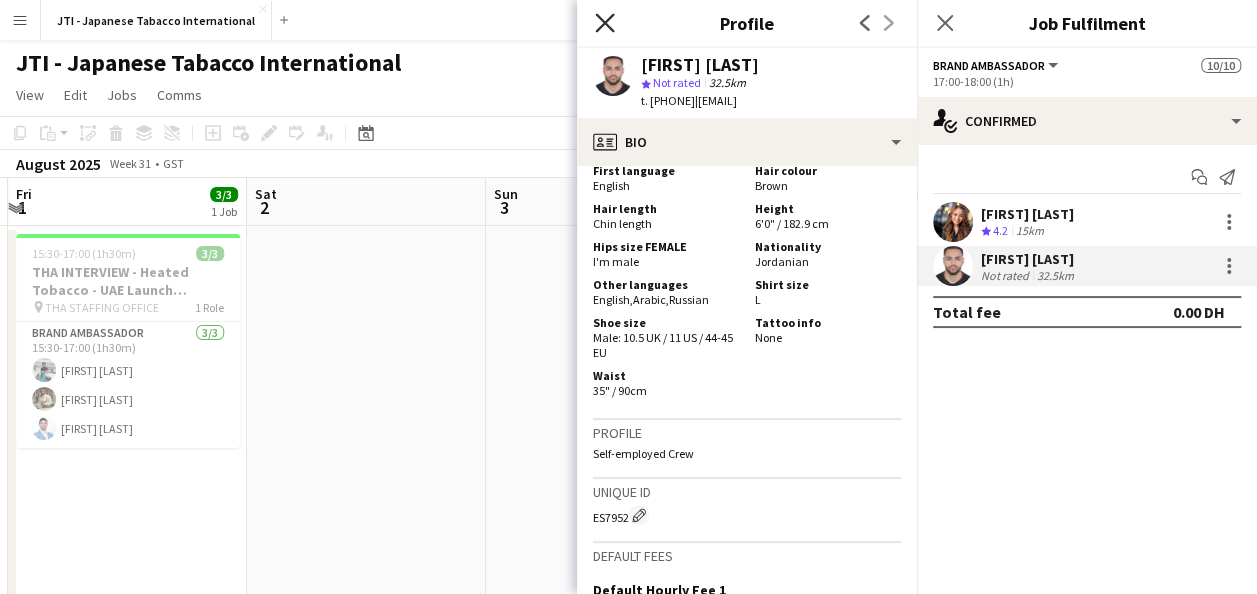click on "Close pop-in" 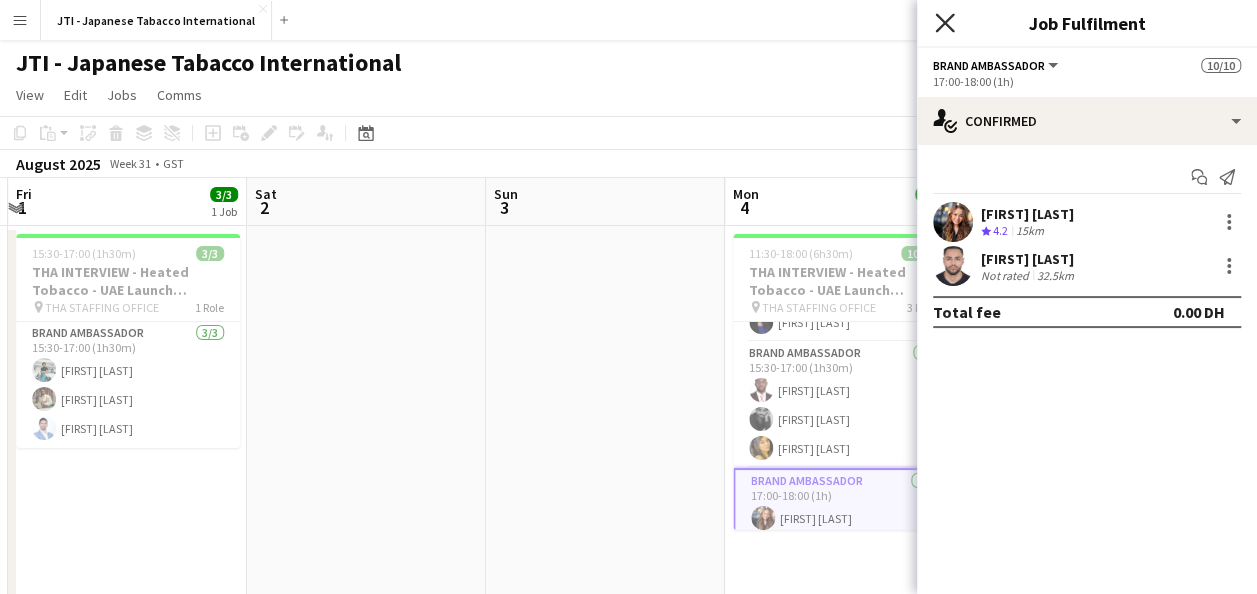 click on "Close pop-in" 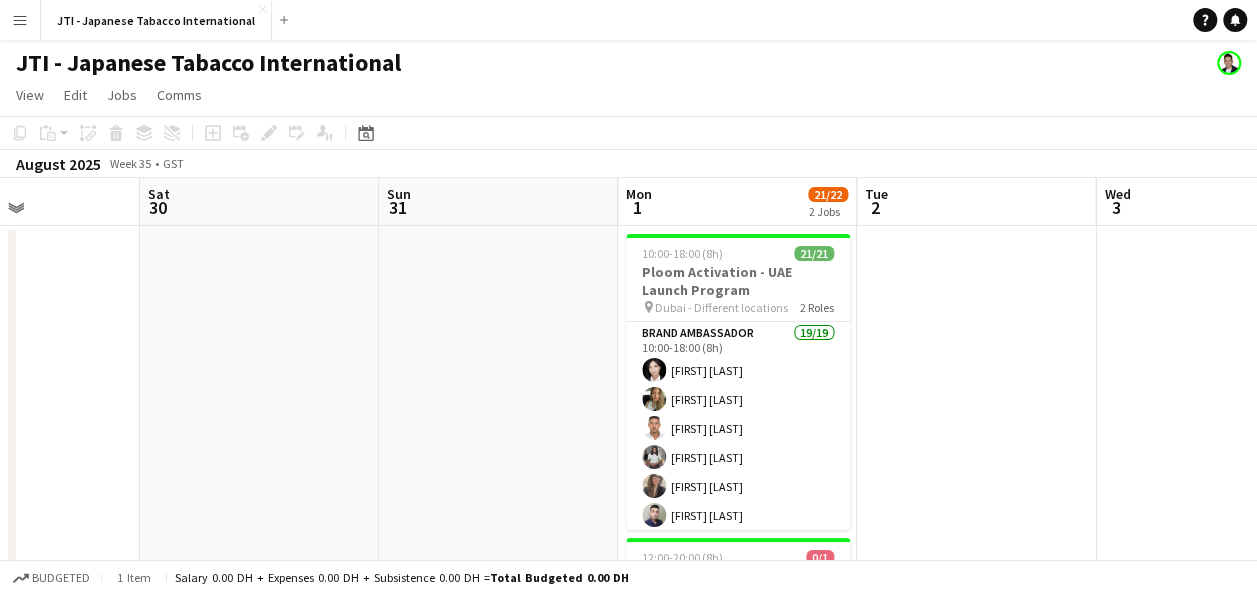 scroll, scrollTop: 0, scrollLeft: 851, axis: horizontal 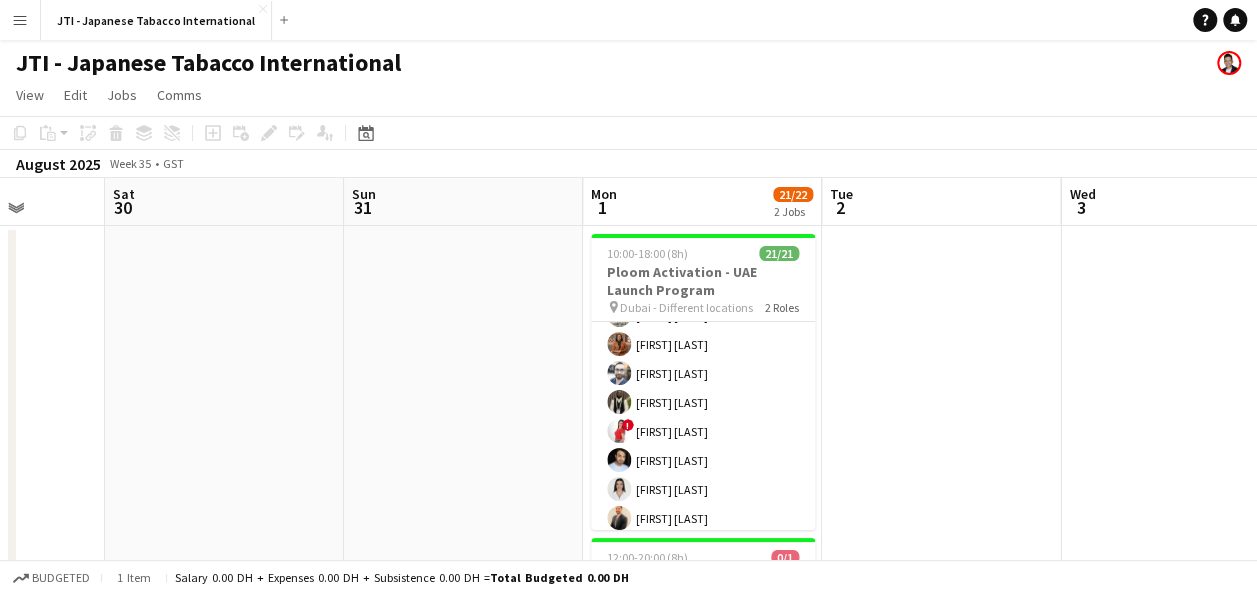 click at bounding box center [941, 481] 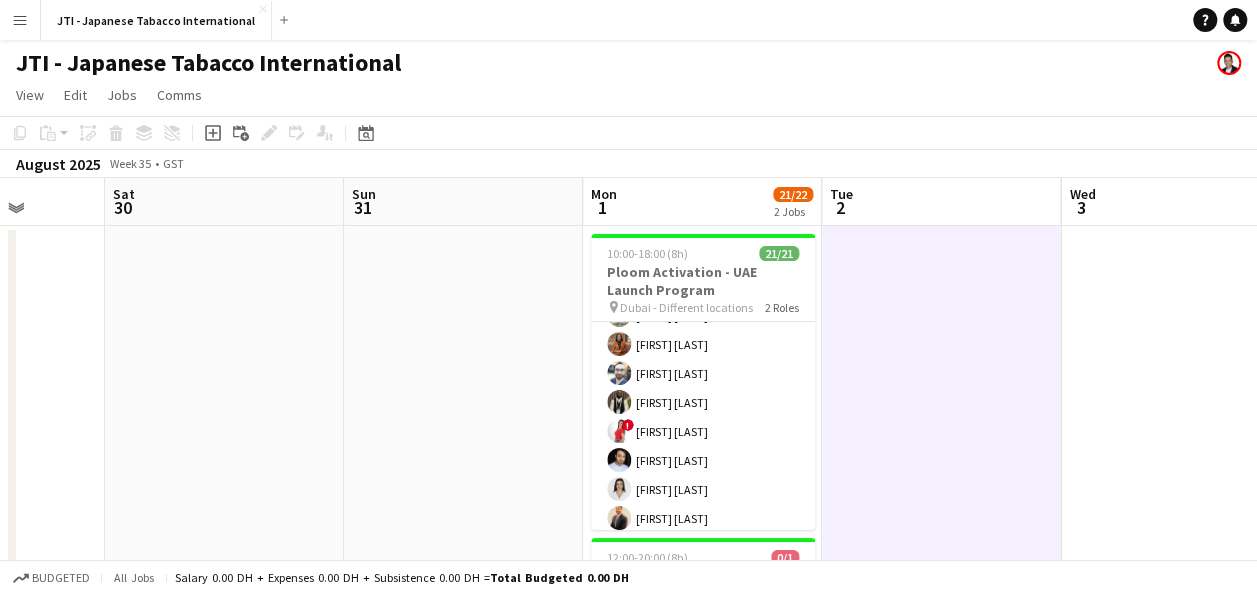click at bounding box center [463, 481] 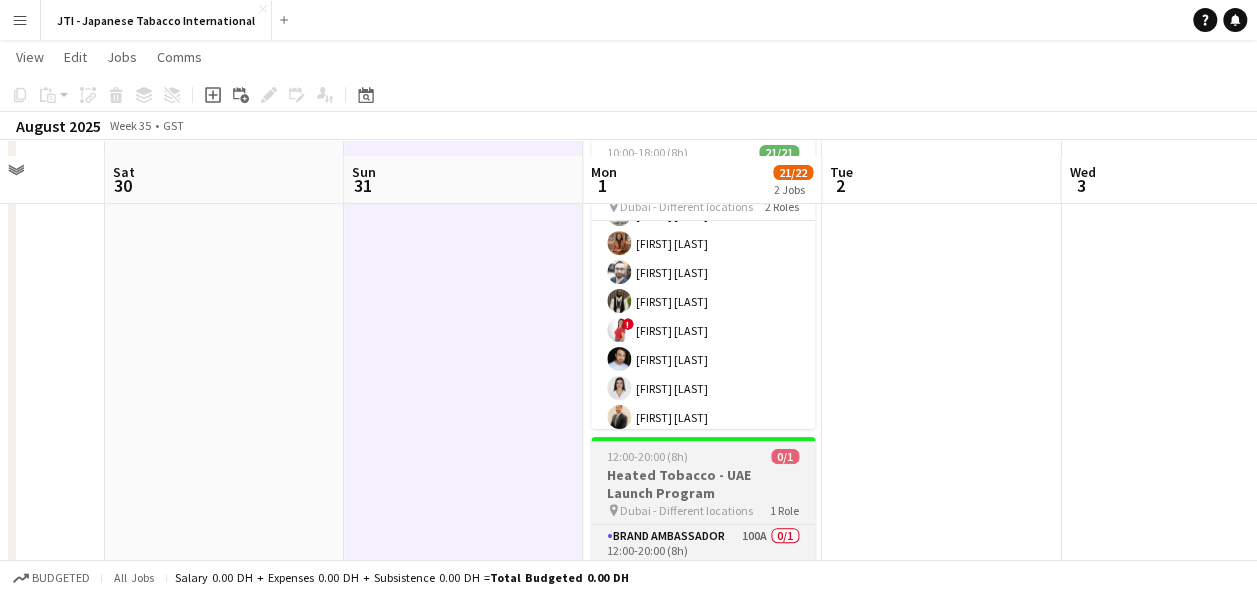 scroll, scrollTop: 98, scrollLeft: 0, axis: vertical 